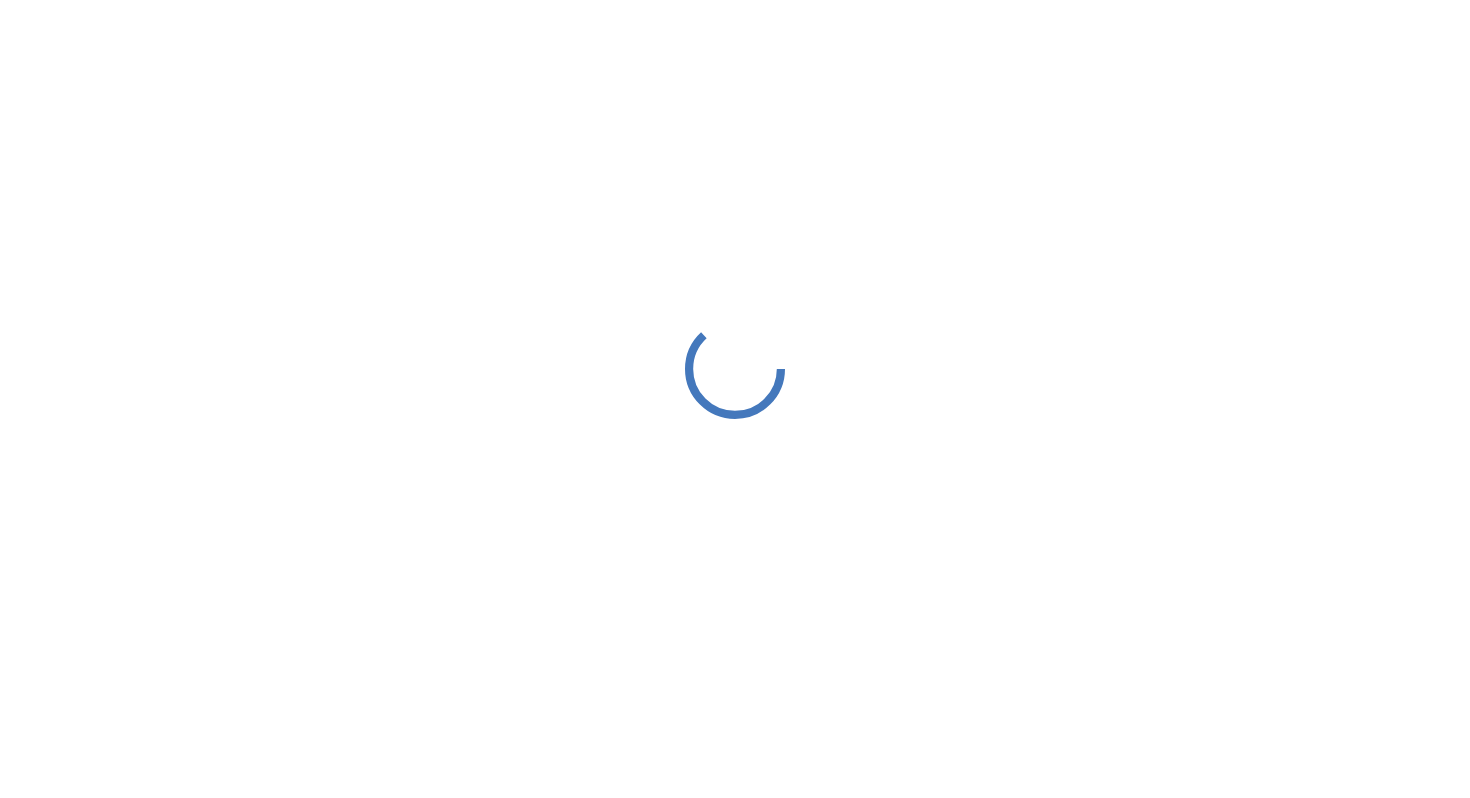 scroll, scrollTop: 0, scrollLeft: 0, axis: both 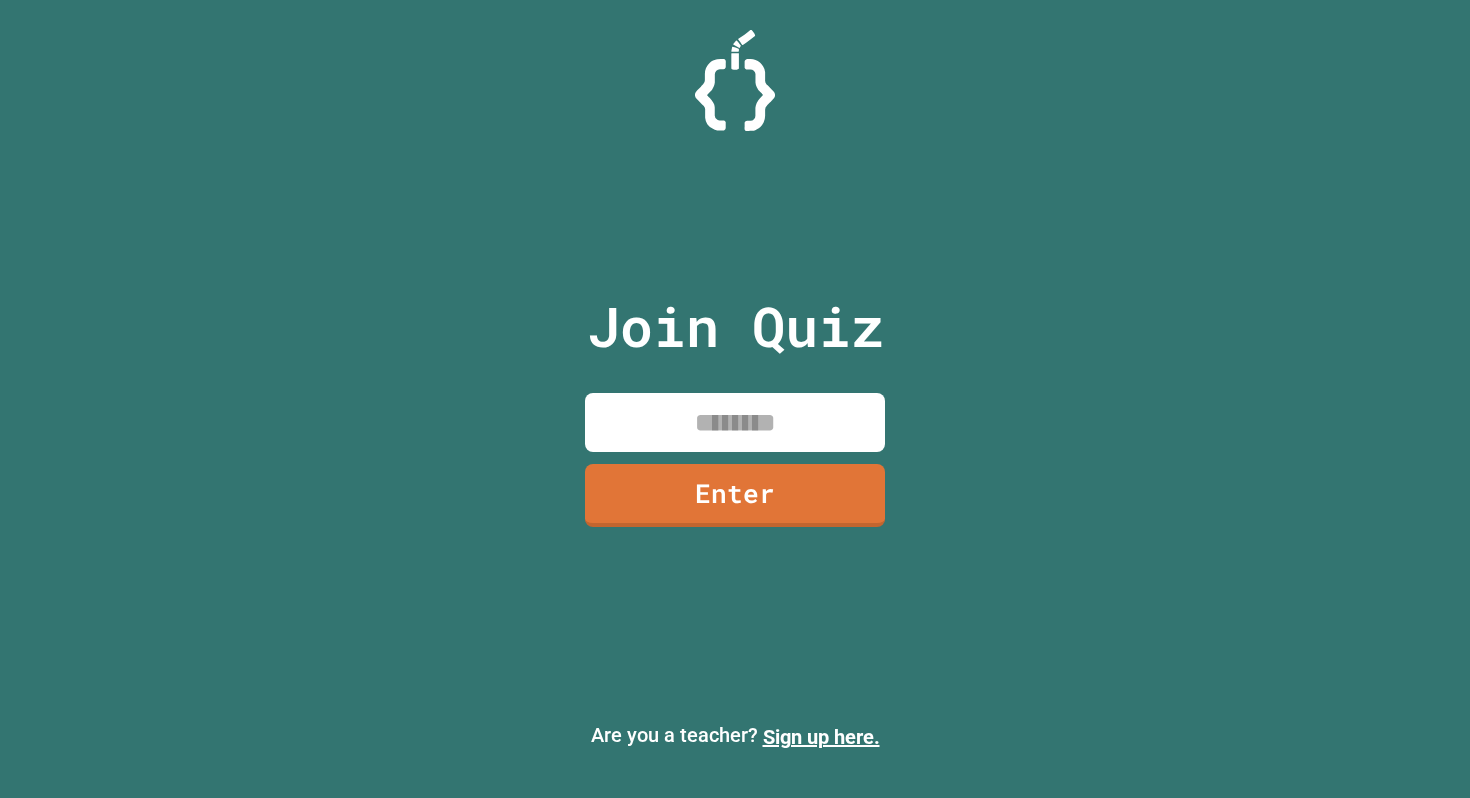 click at bounding box center [735, 422] 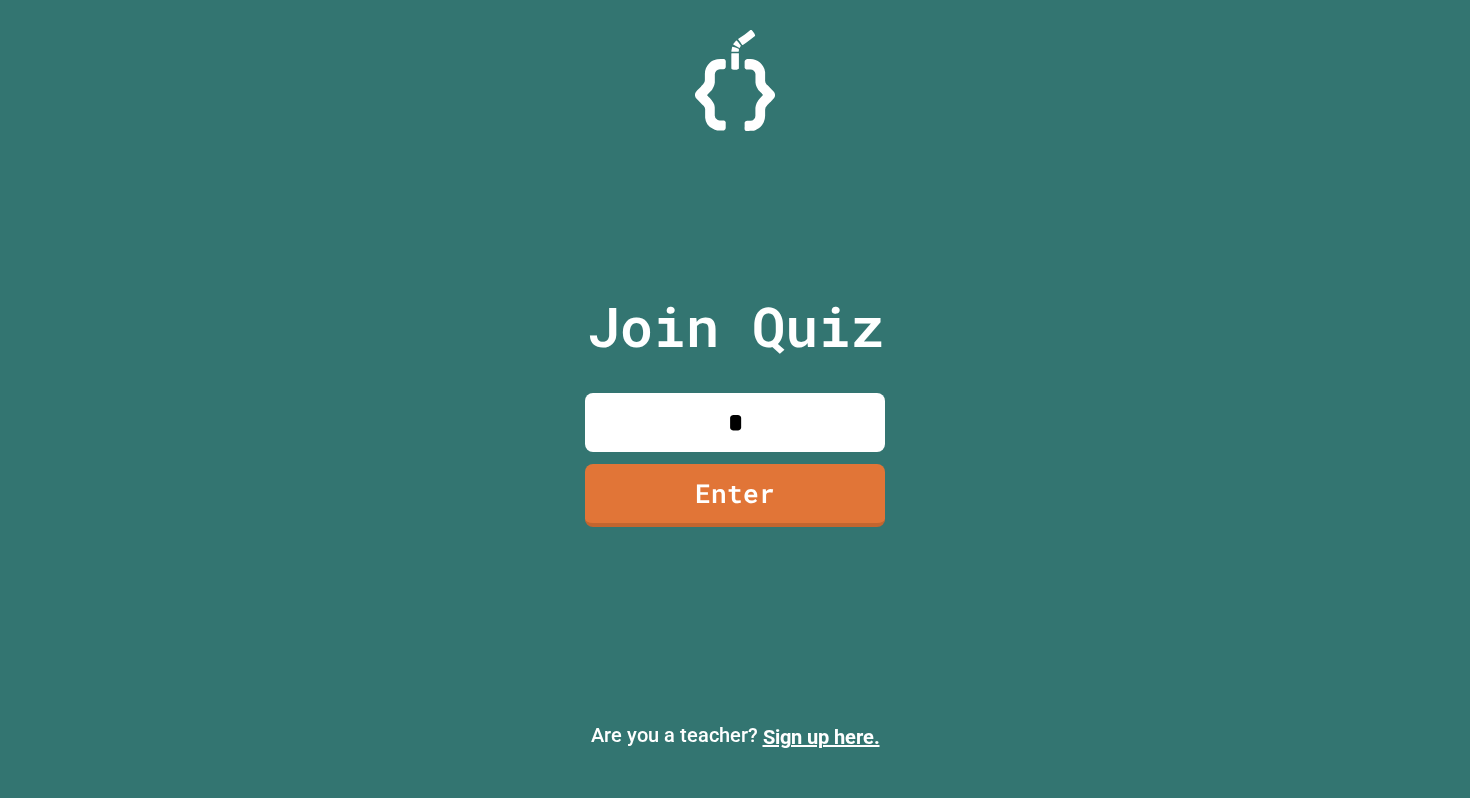 scroll, scrollTop: 0, scrollLeft: 0, axis: both 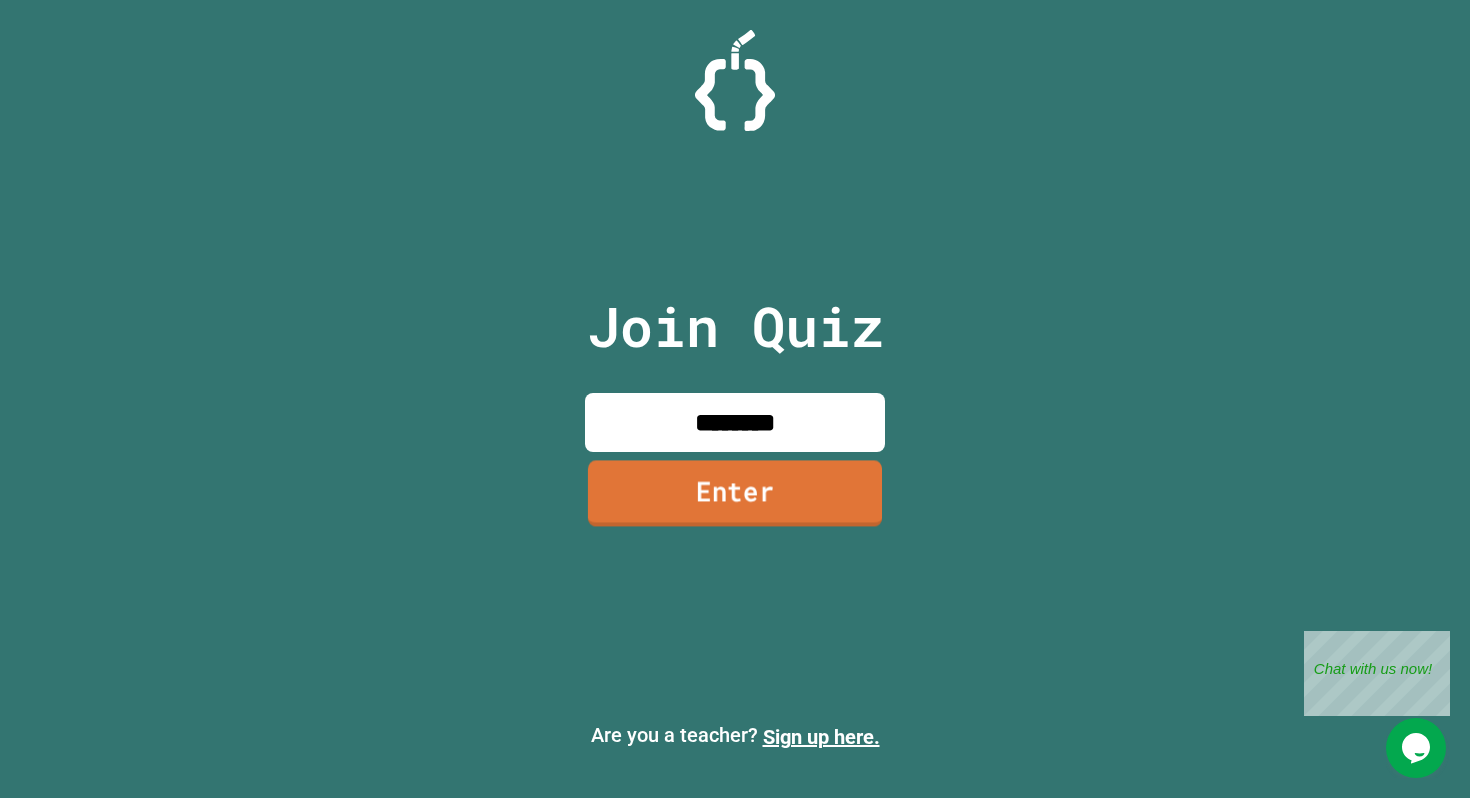 type on "********" 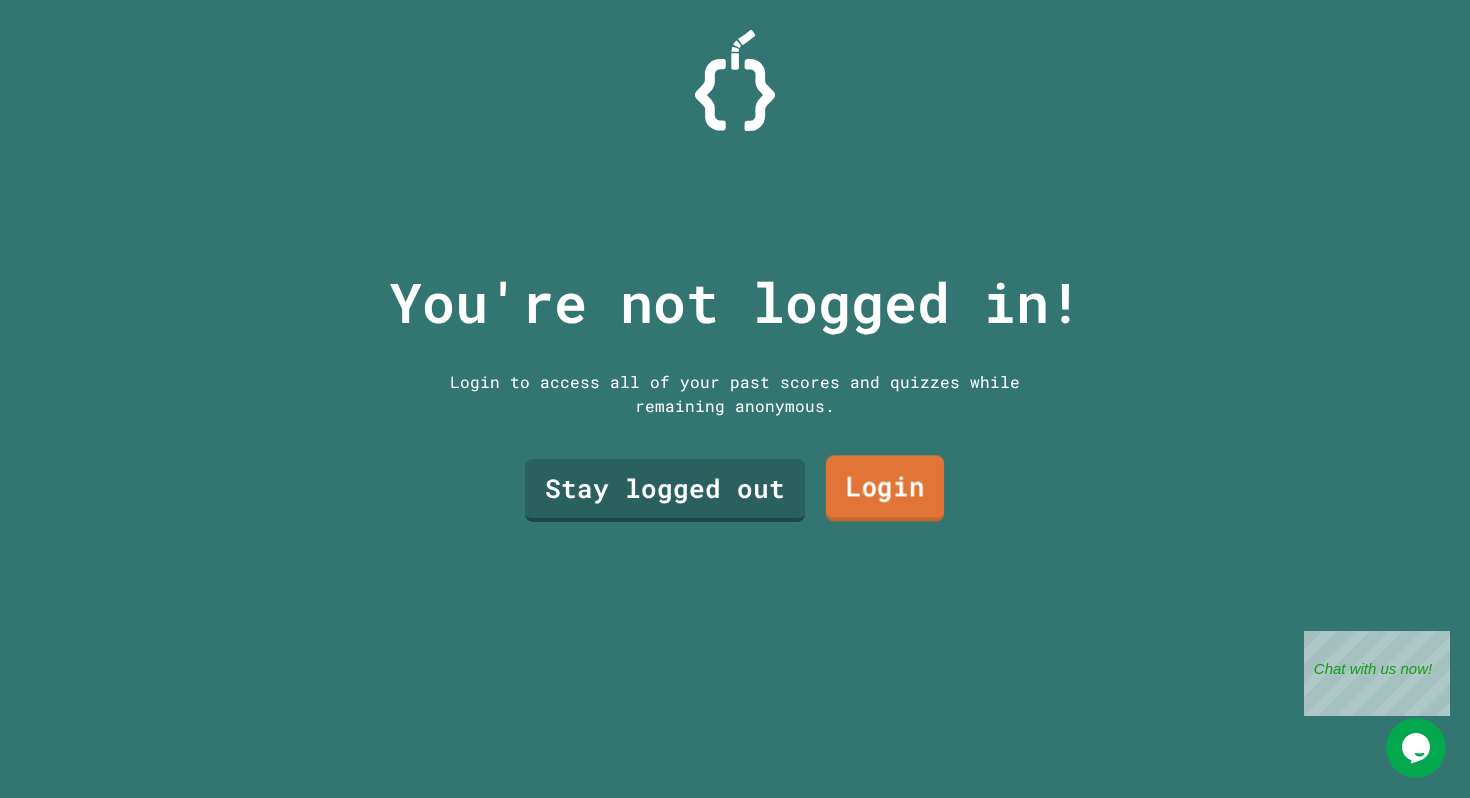 click on "Login" at bounding box center [885, 488] 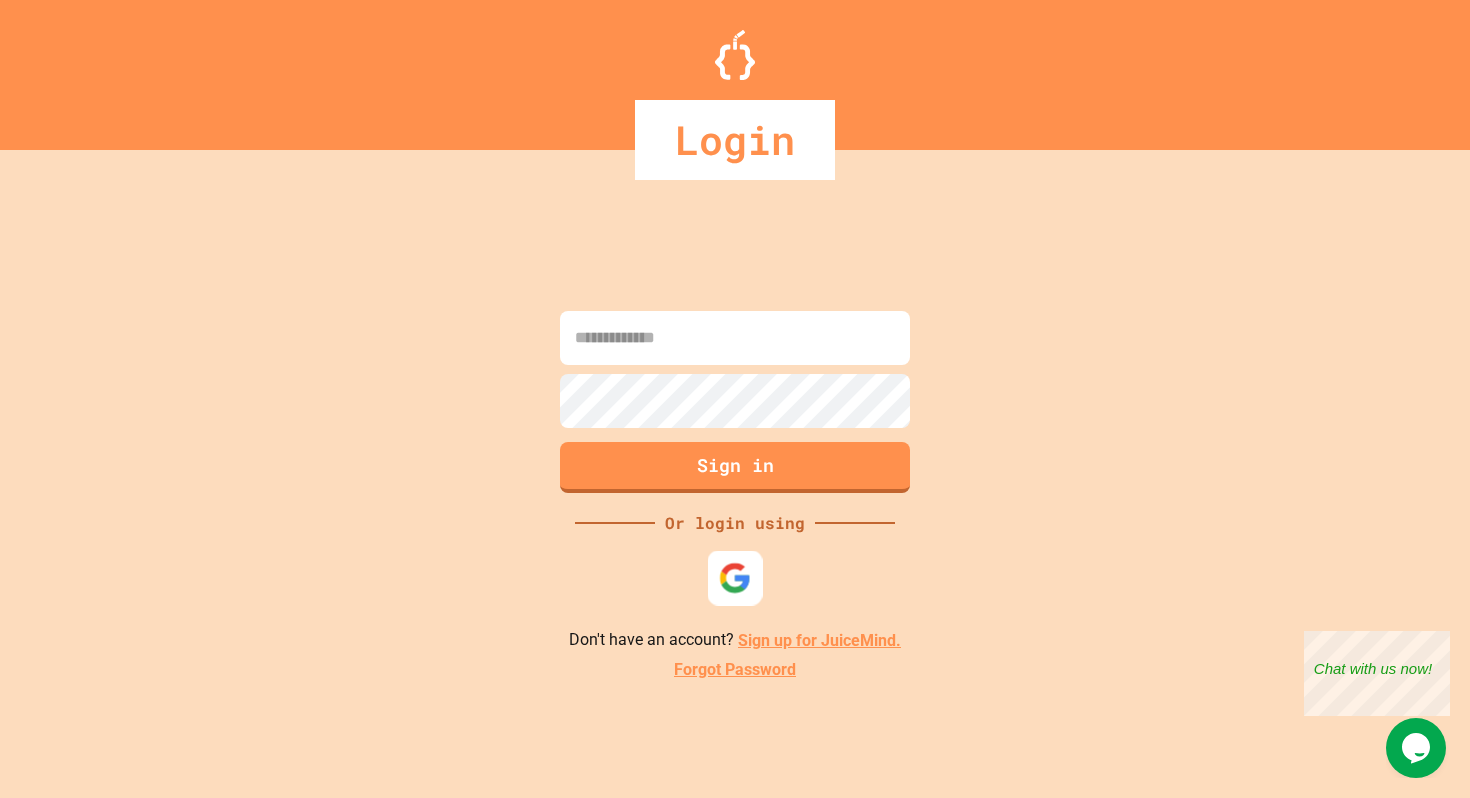 click at bounding box center (735, 578) 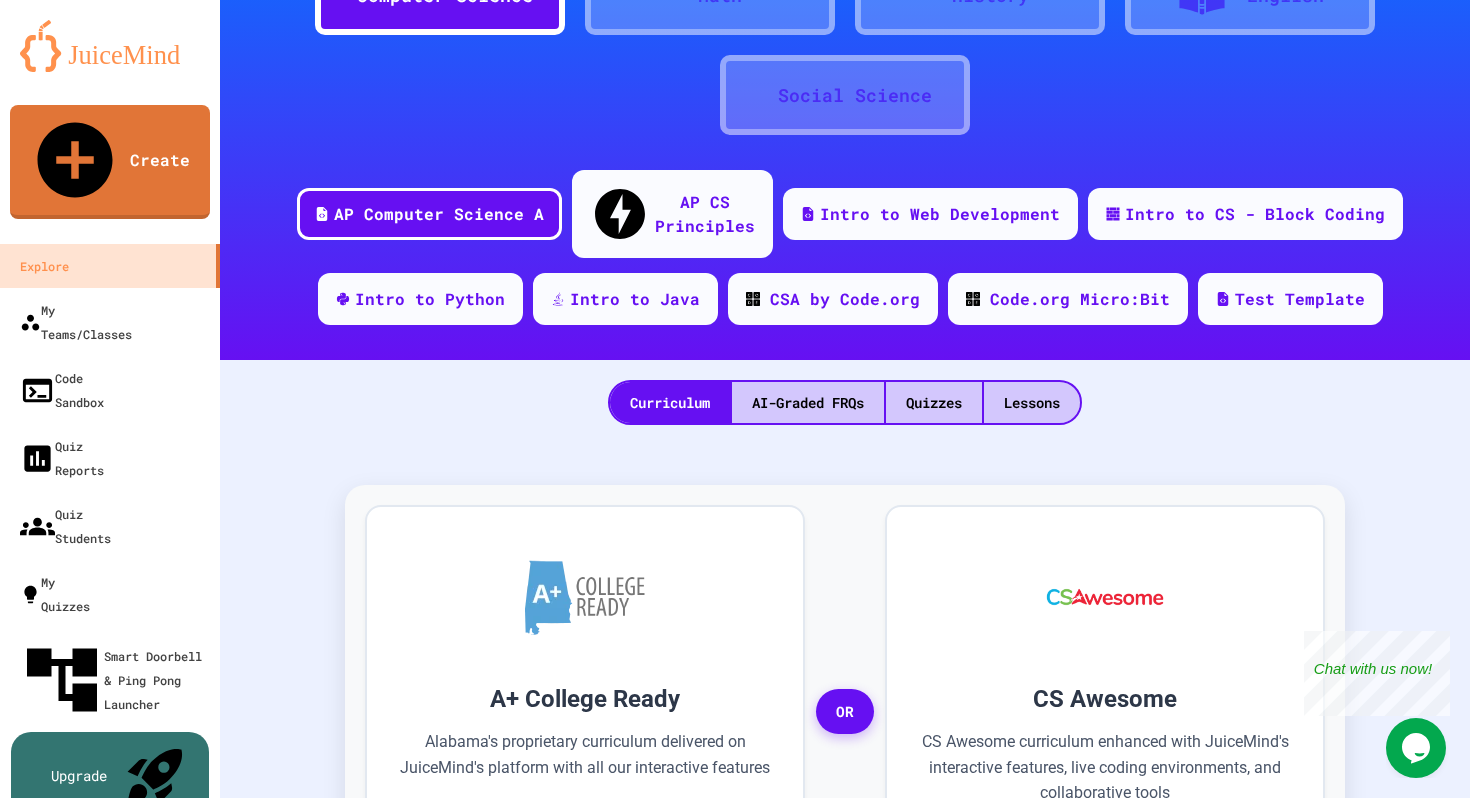 scroll, scrollTop: 0, scrollLeft: 0, axis: both 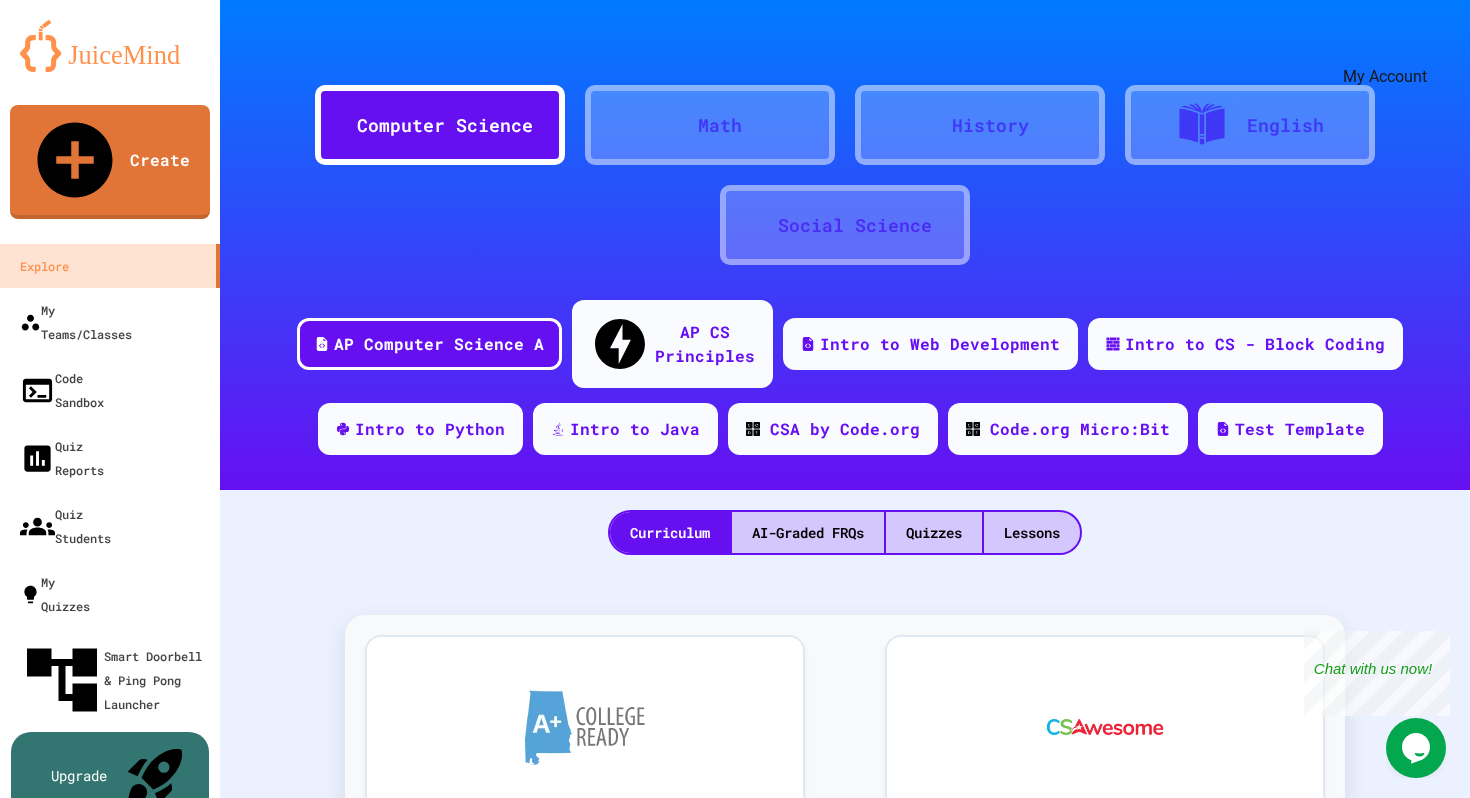 click 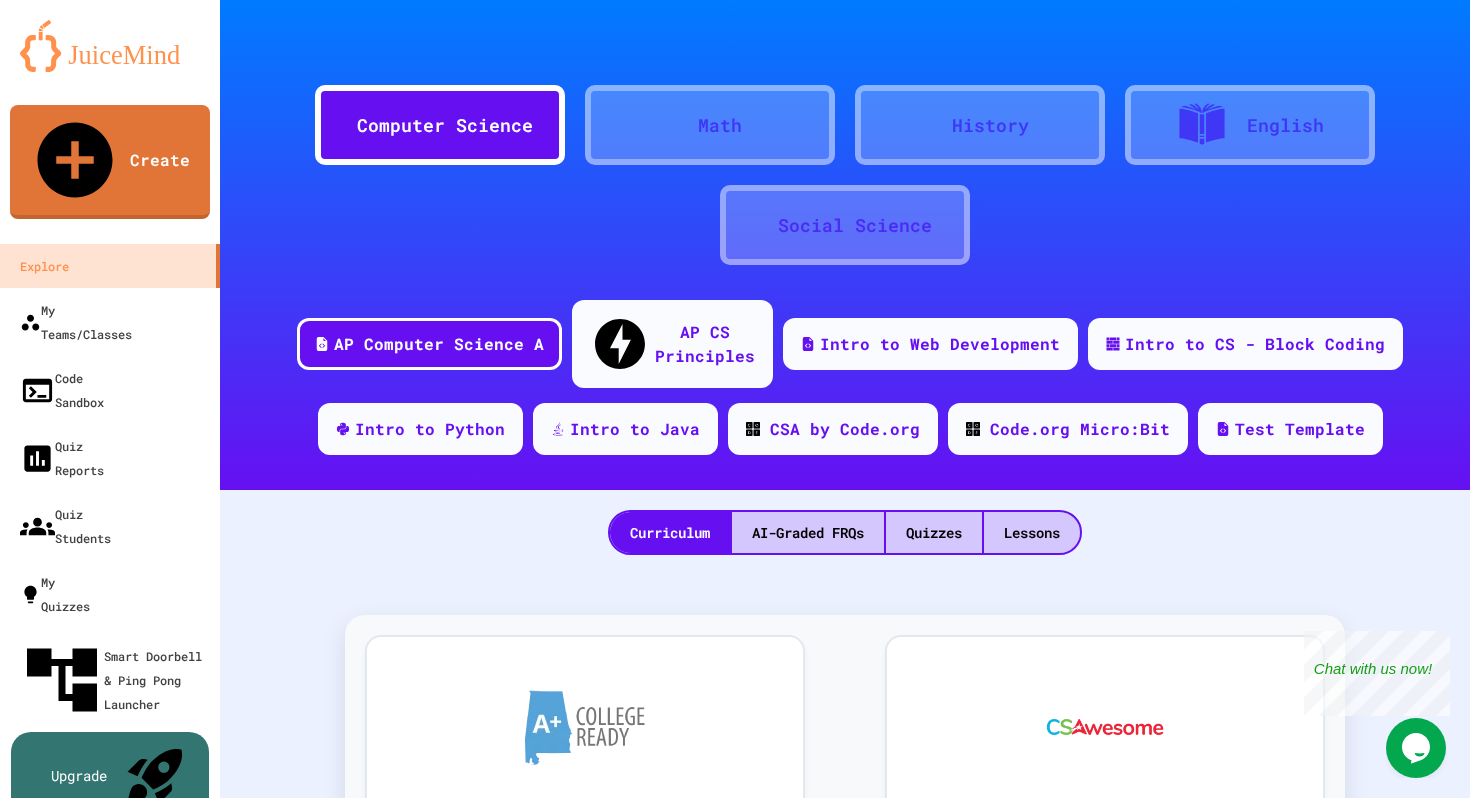 click on "Logout" at bounding box center [745, 2442] 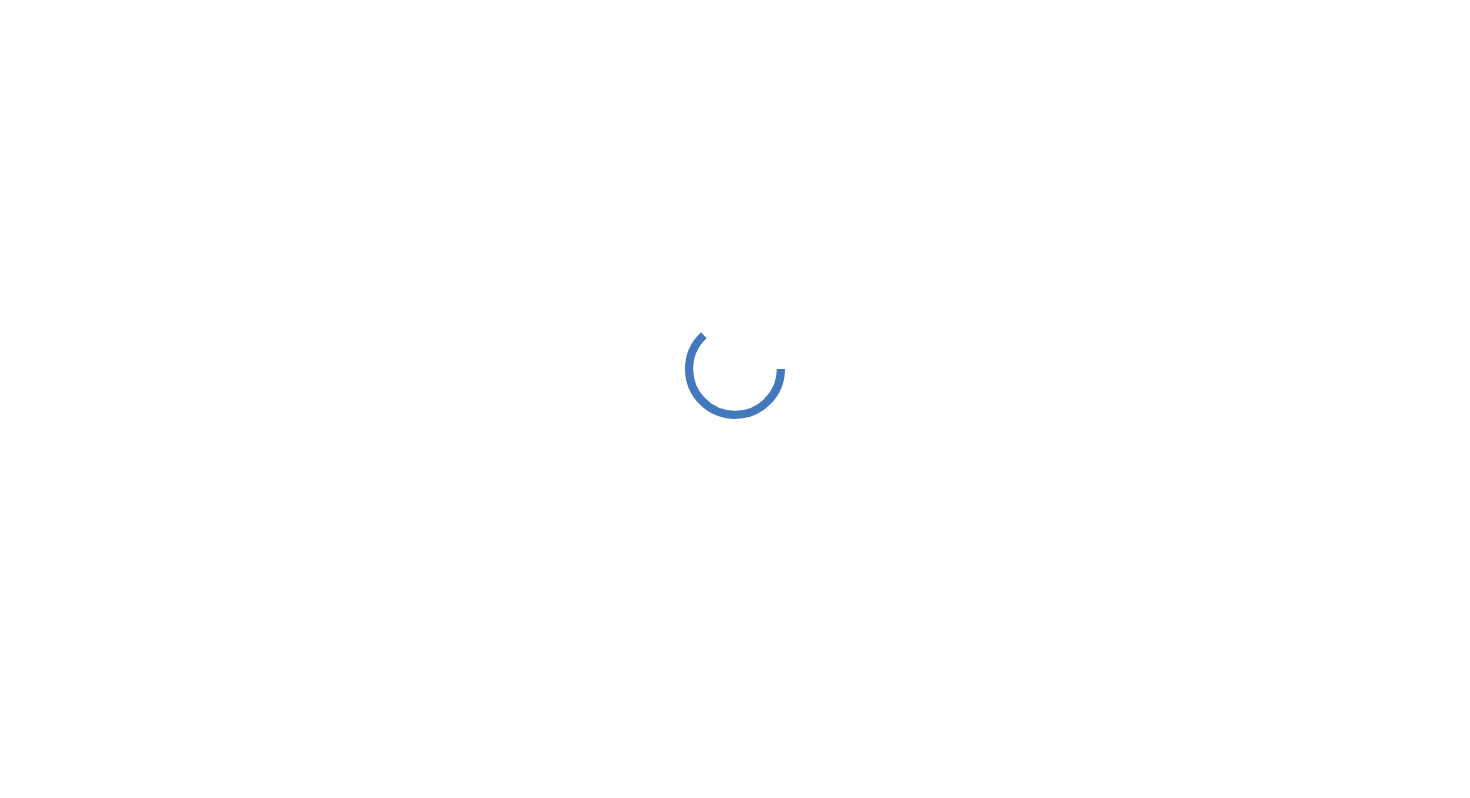 scroll, scrollTop: 0, scrollLeft: 0, axis: both 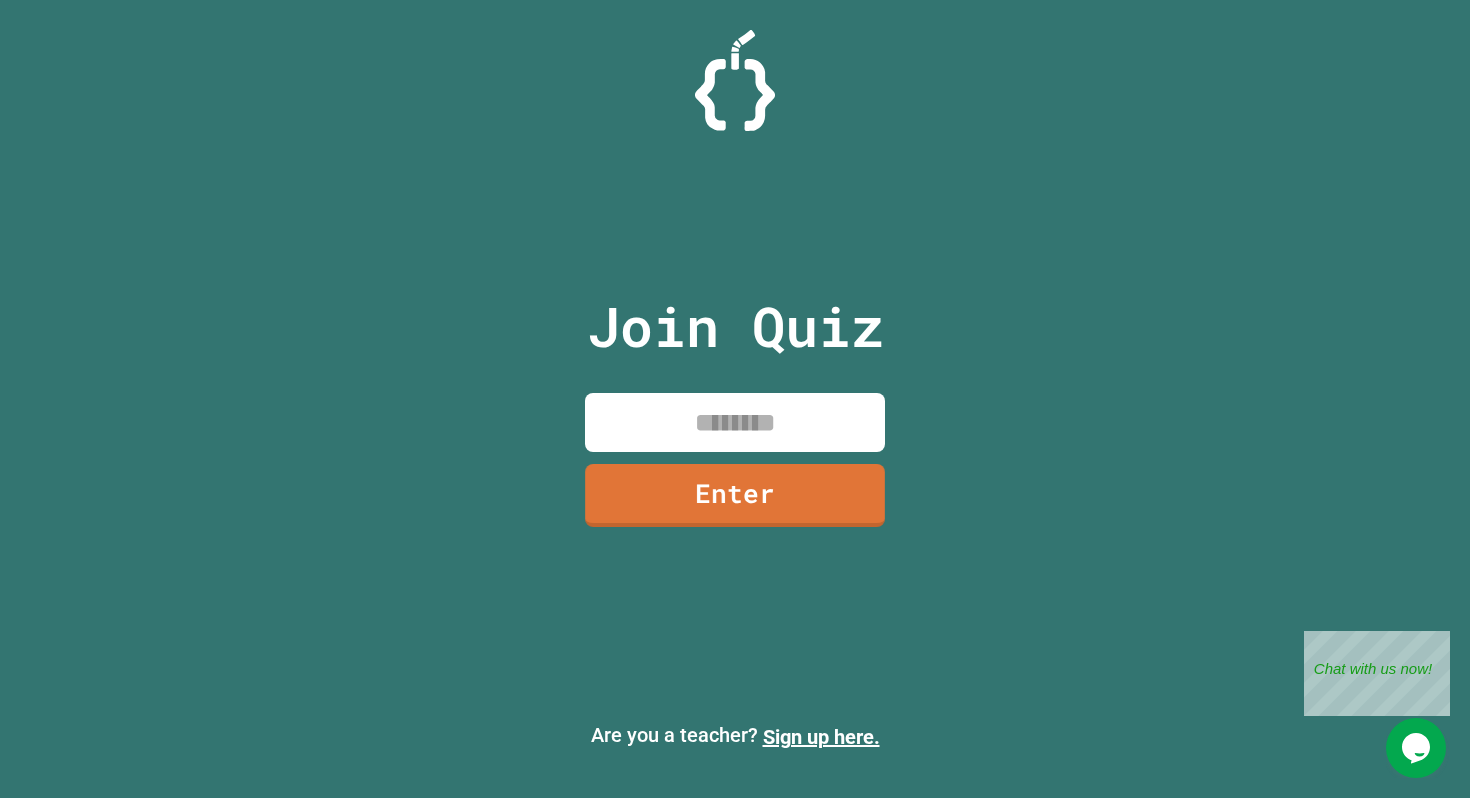 click at bounding box center [735, 422] 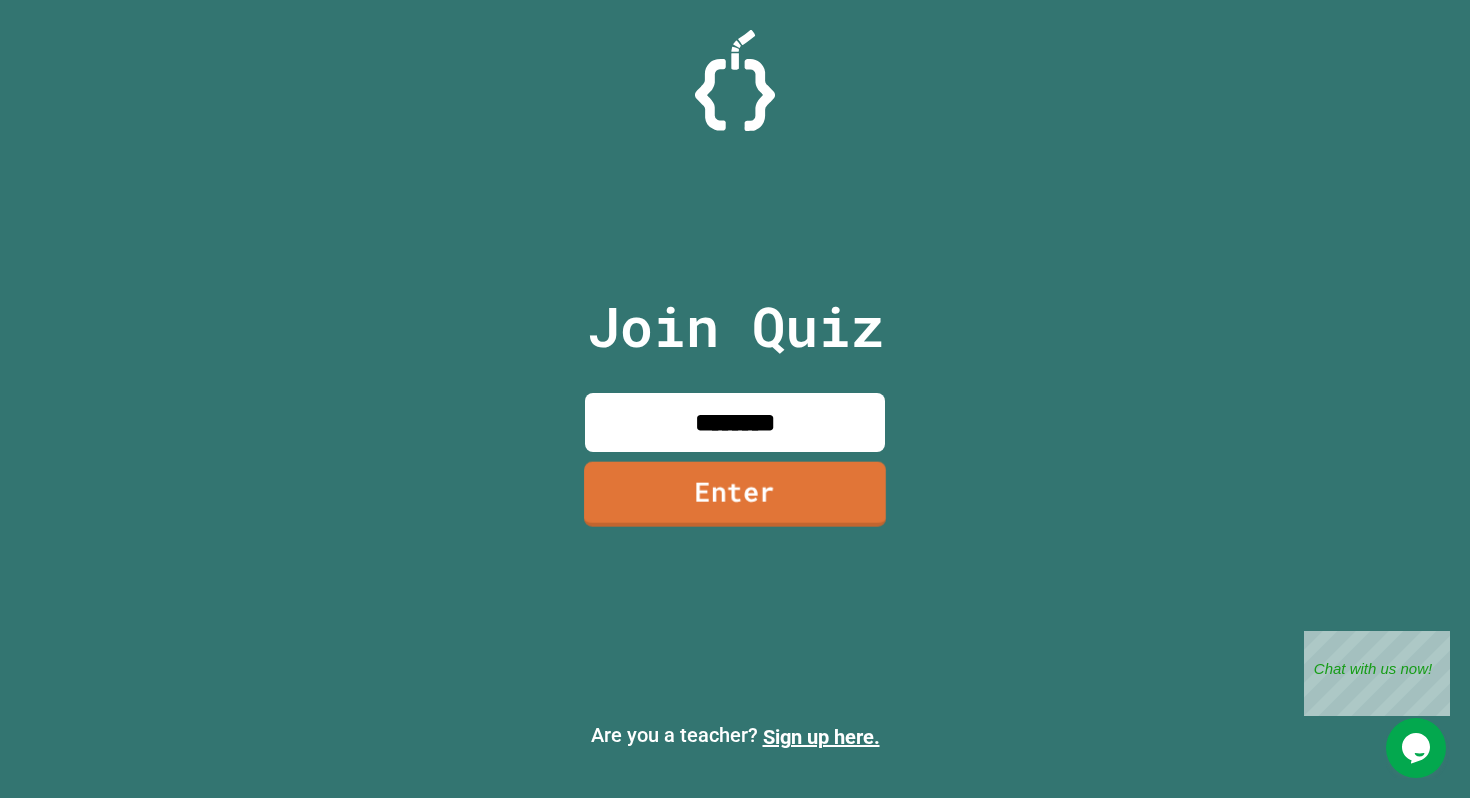 type on "********" 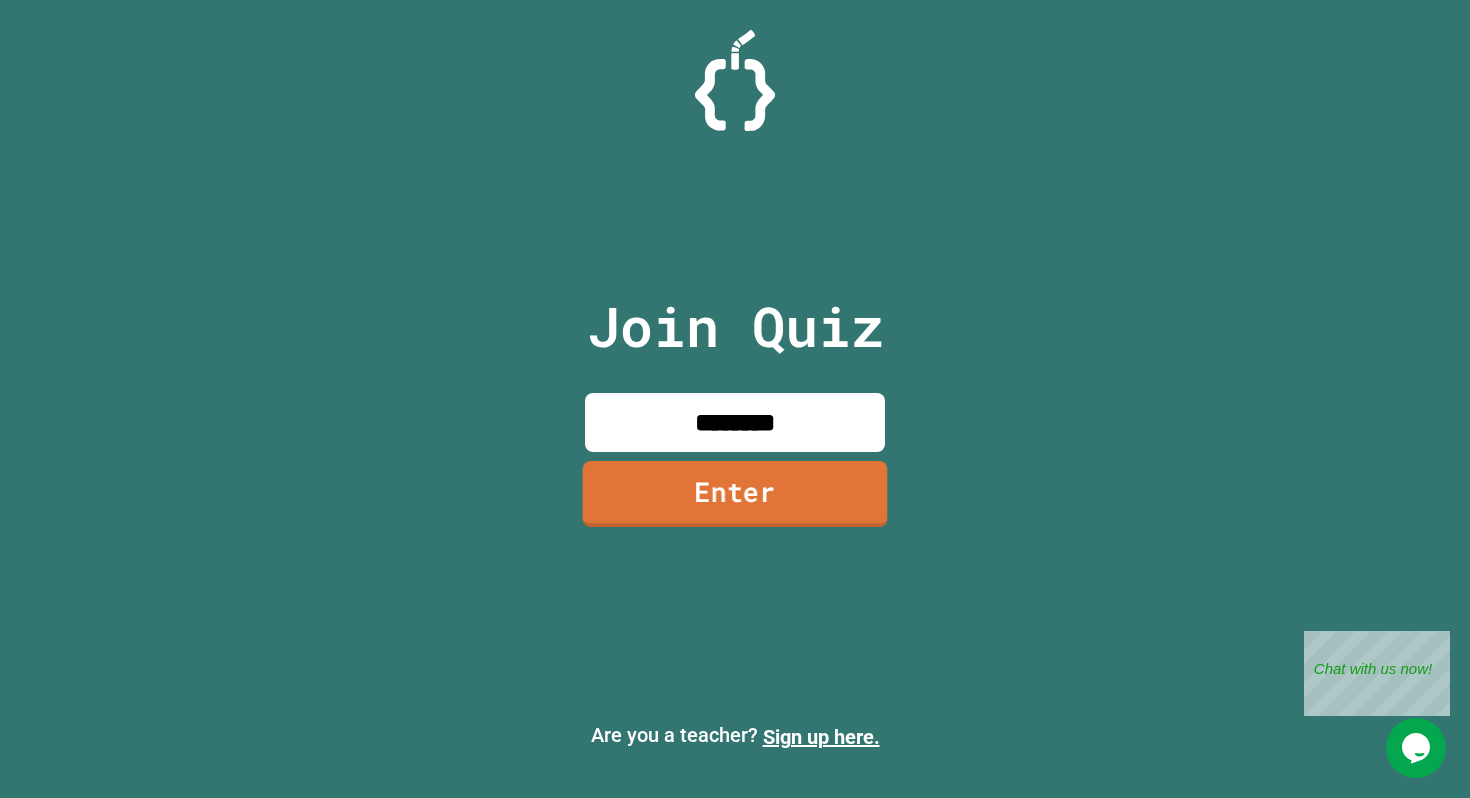 click on "Enter" at bounding box center [734, 494] 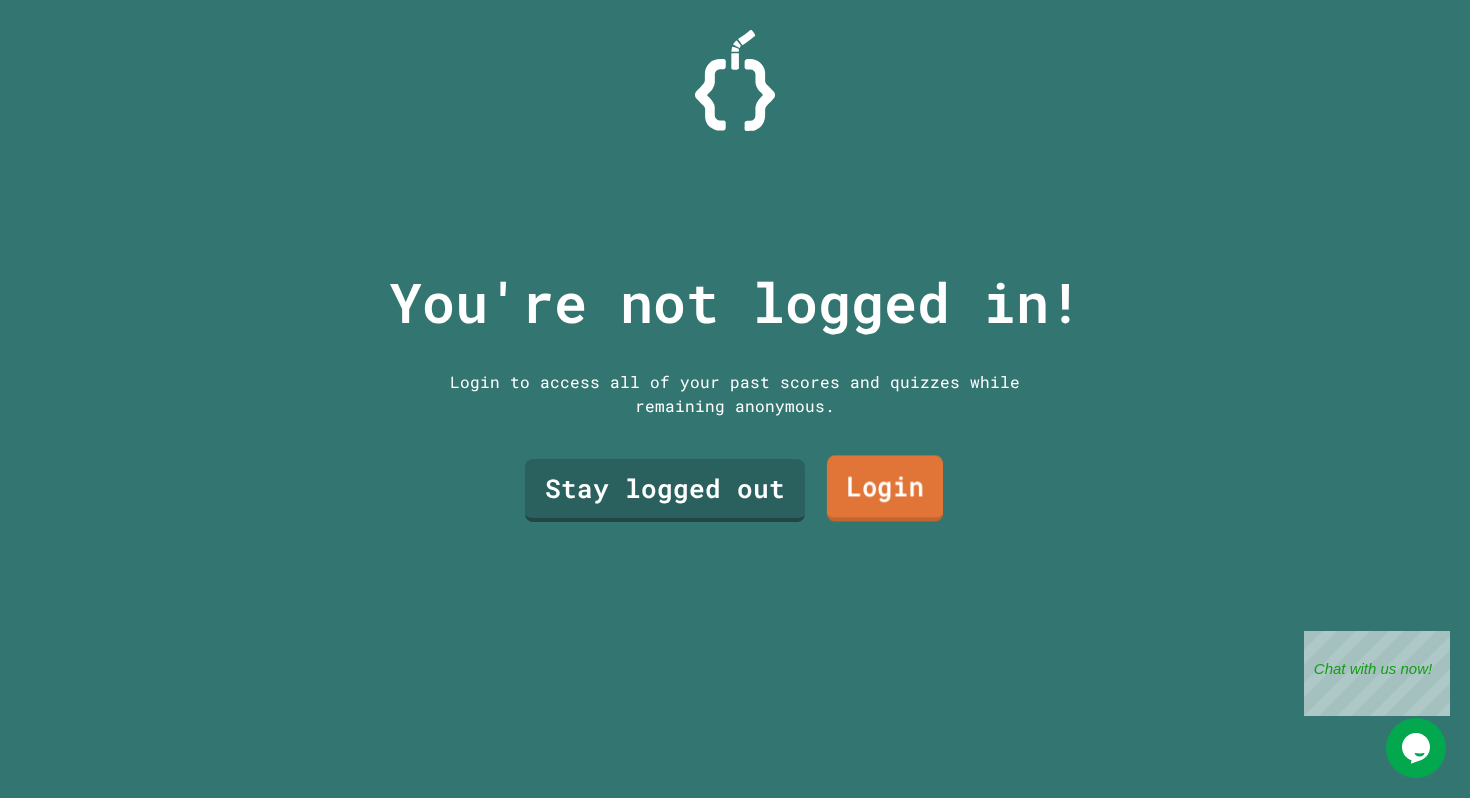 click on "Login" at bounding box center [885, 488] 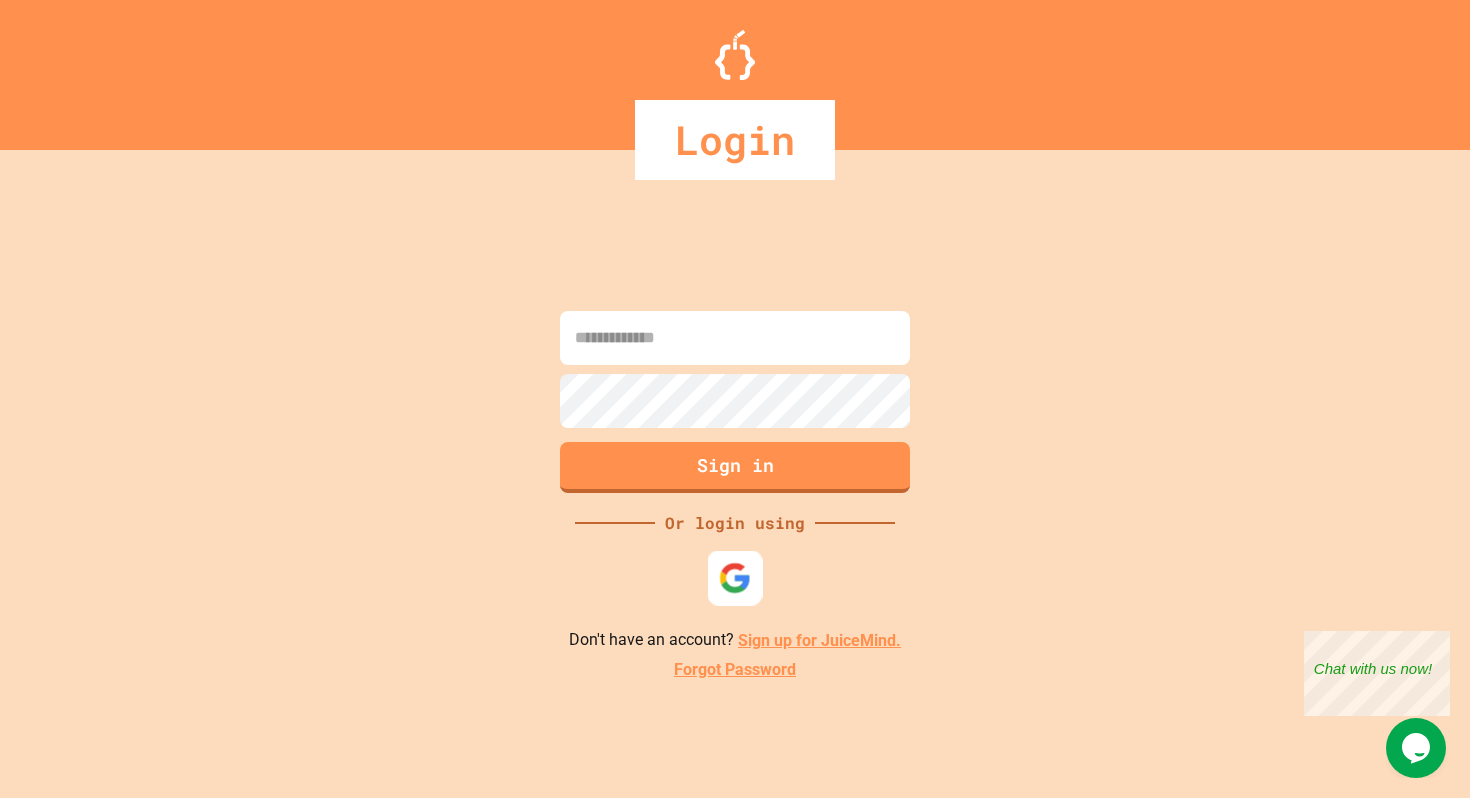 click at bounding box center (735, 578) 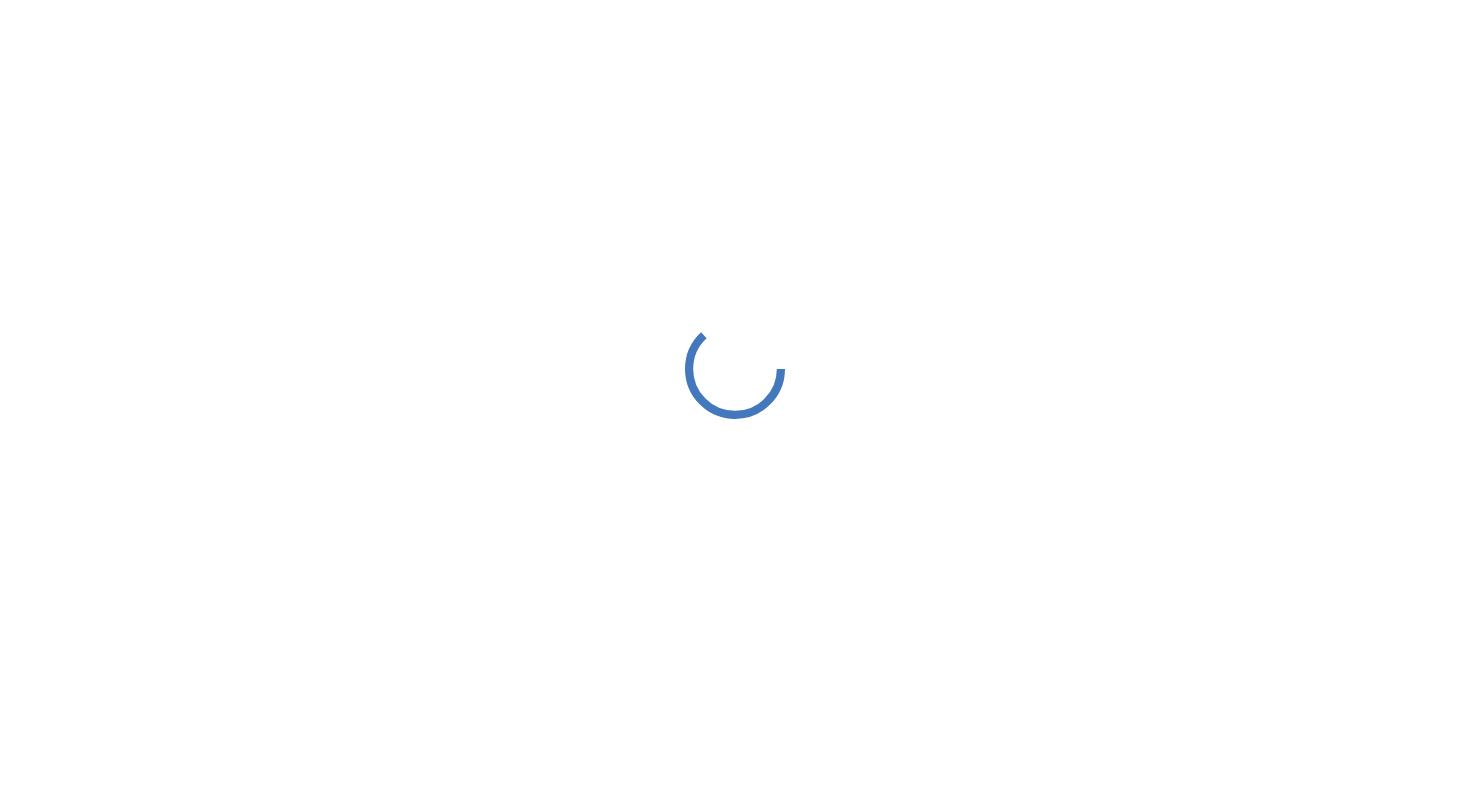 scroll, scrollTop: 0, scrollLeft: 0, axis: both 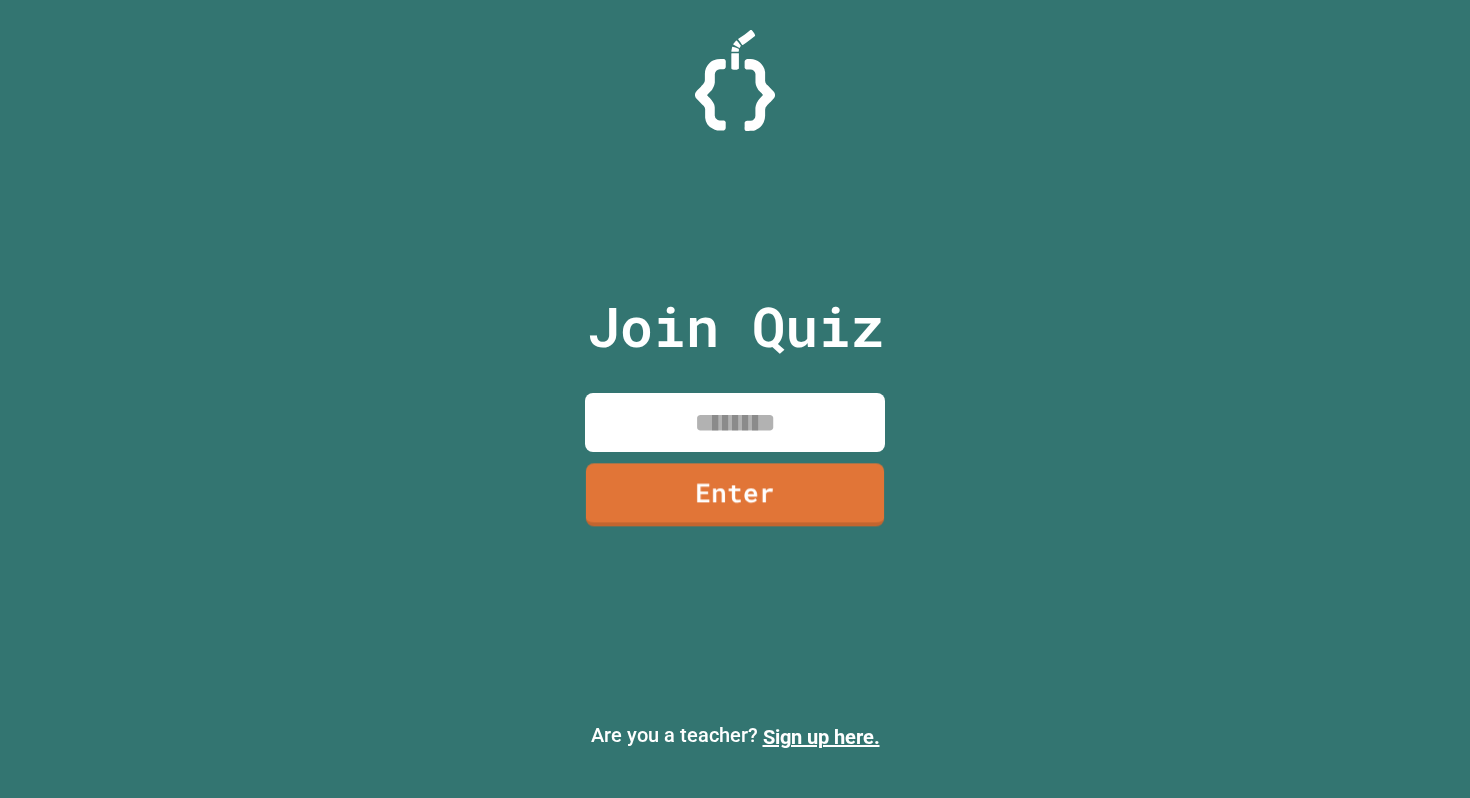 click at bounding box center (735, 422) 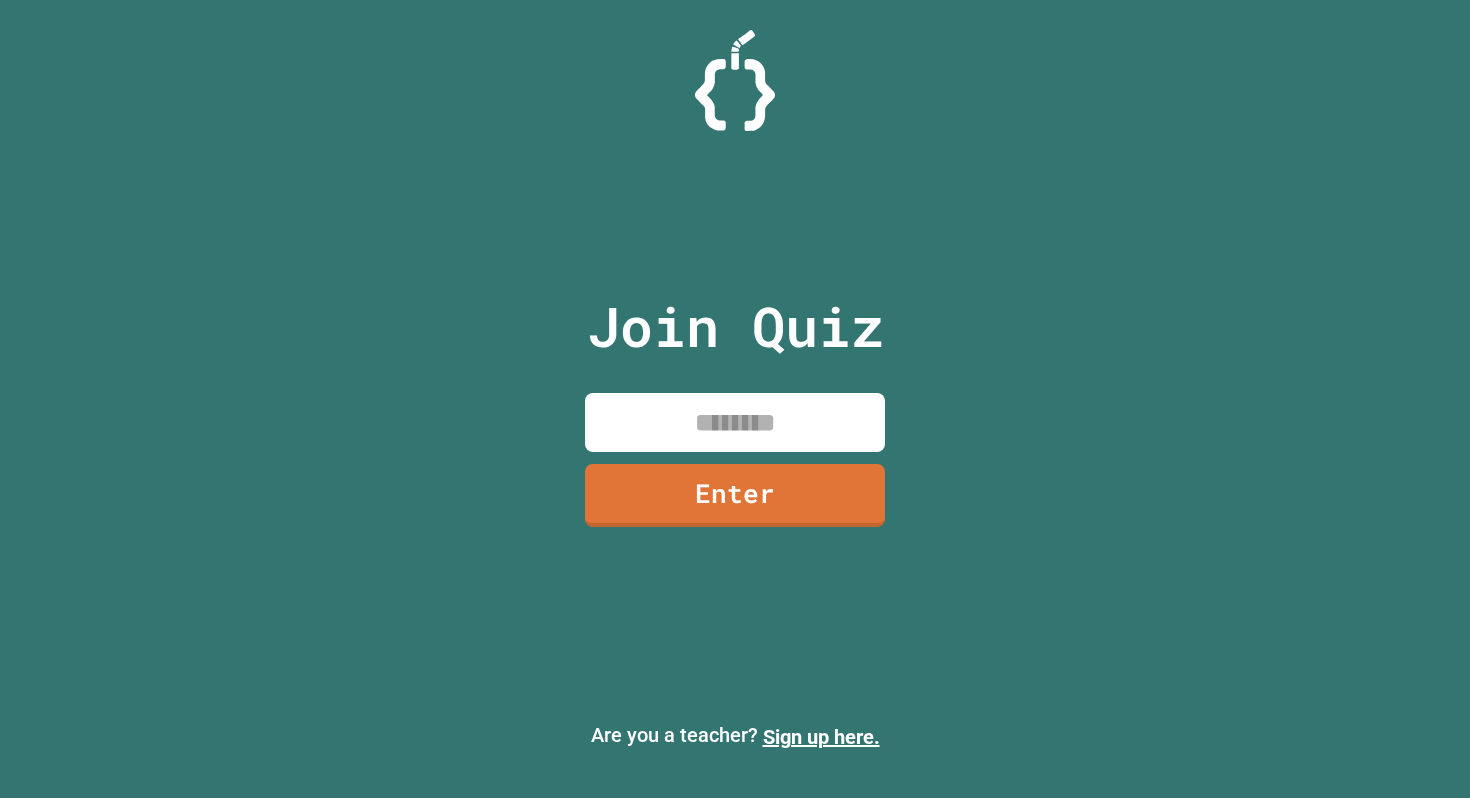 click at bounding box center (735, 422) 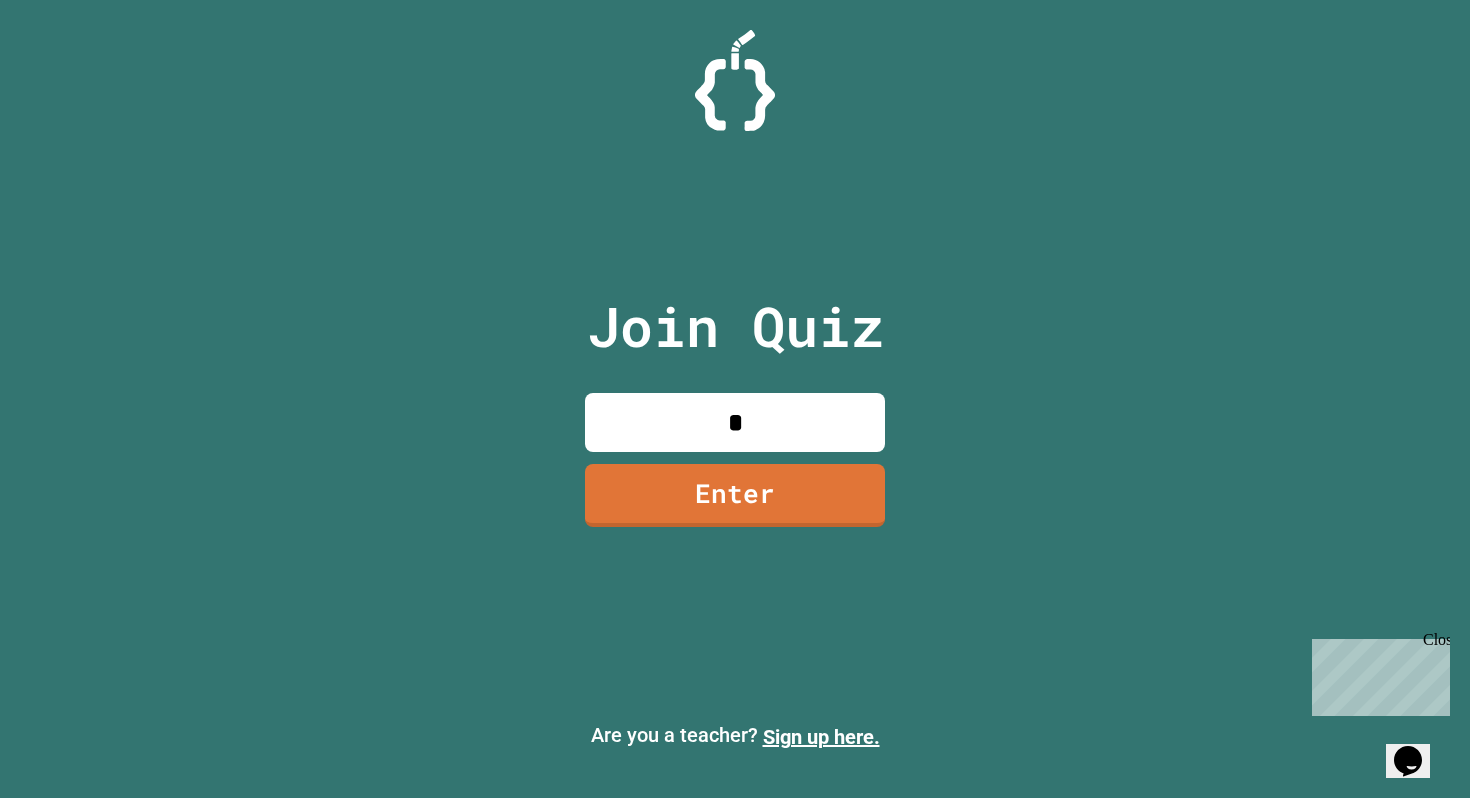 scroll, scrollTop: 0, scrollLeft: 0, axis: both 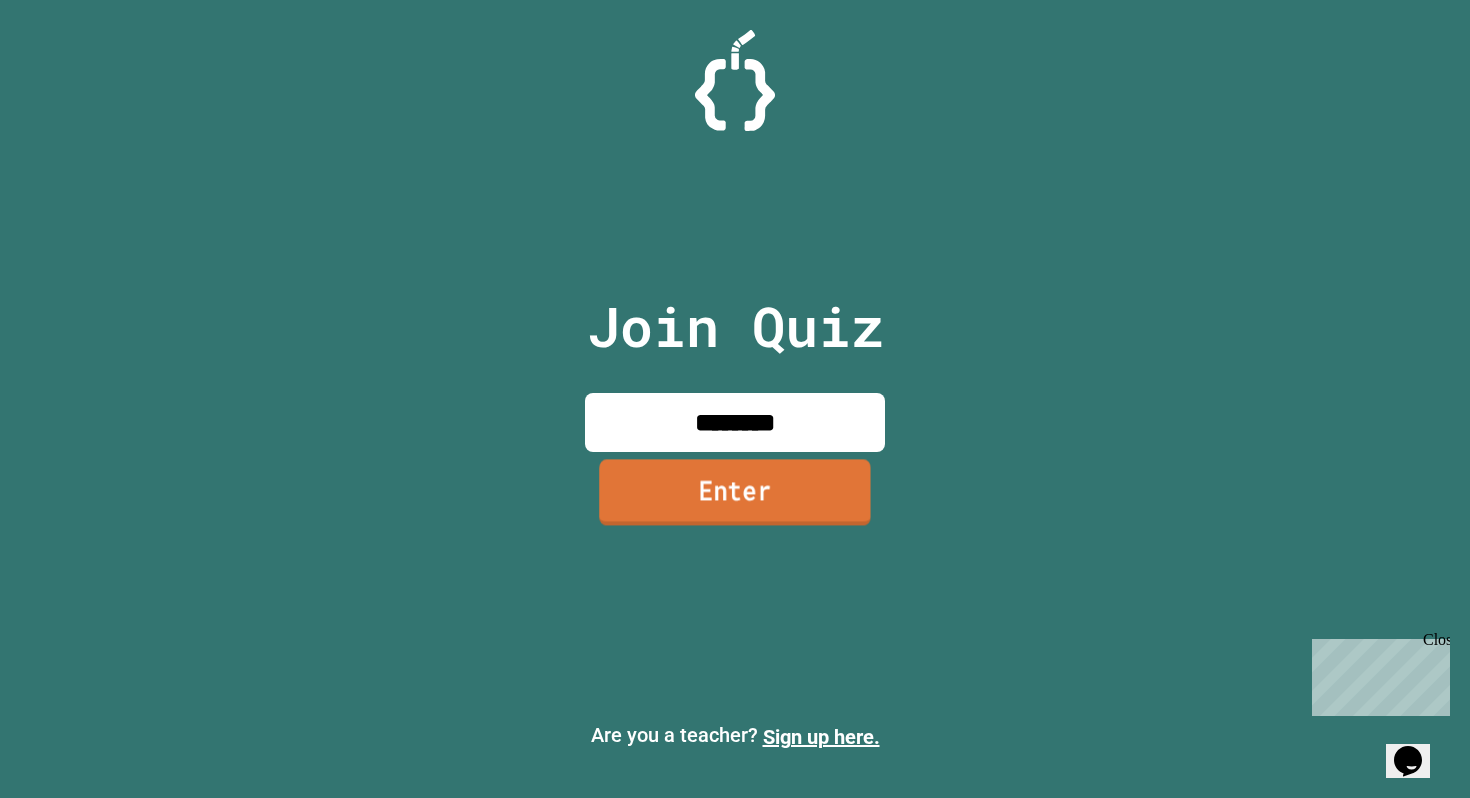 type on "********" 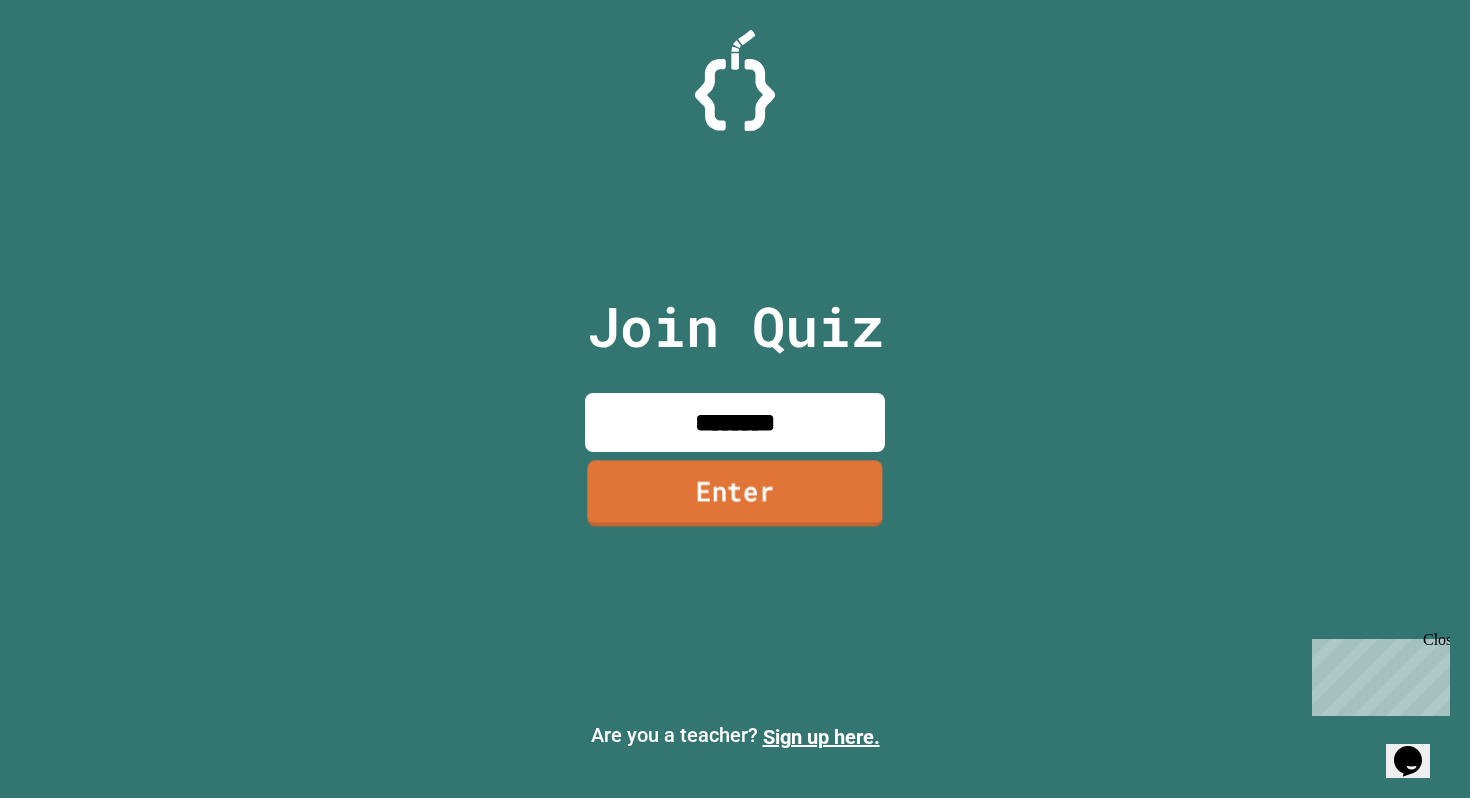 click on "Enter" at bounding box center (734, 494) 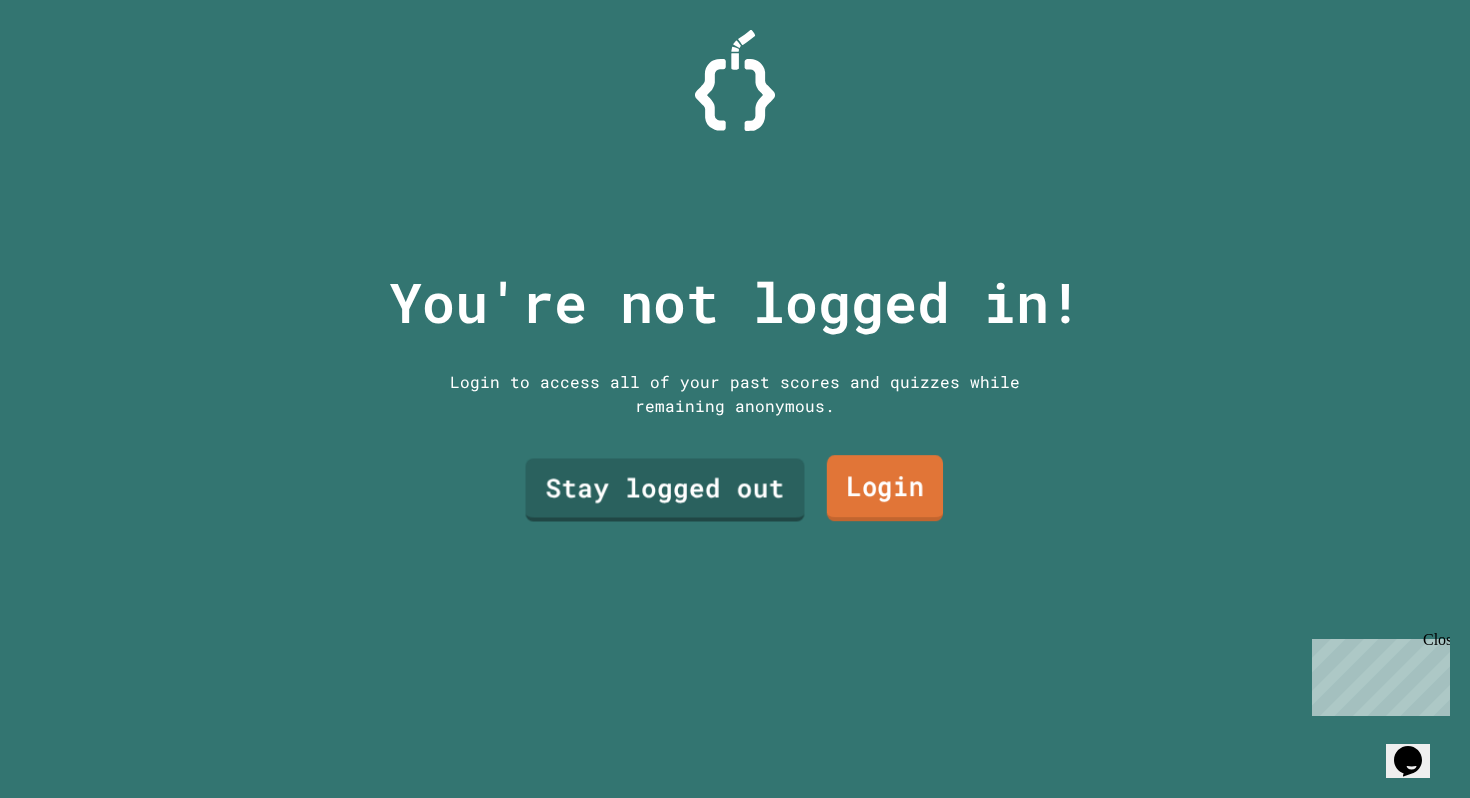 click on "Login" at bounding box center [885, 488] 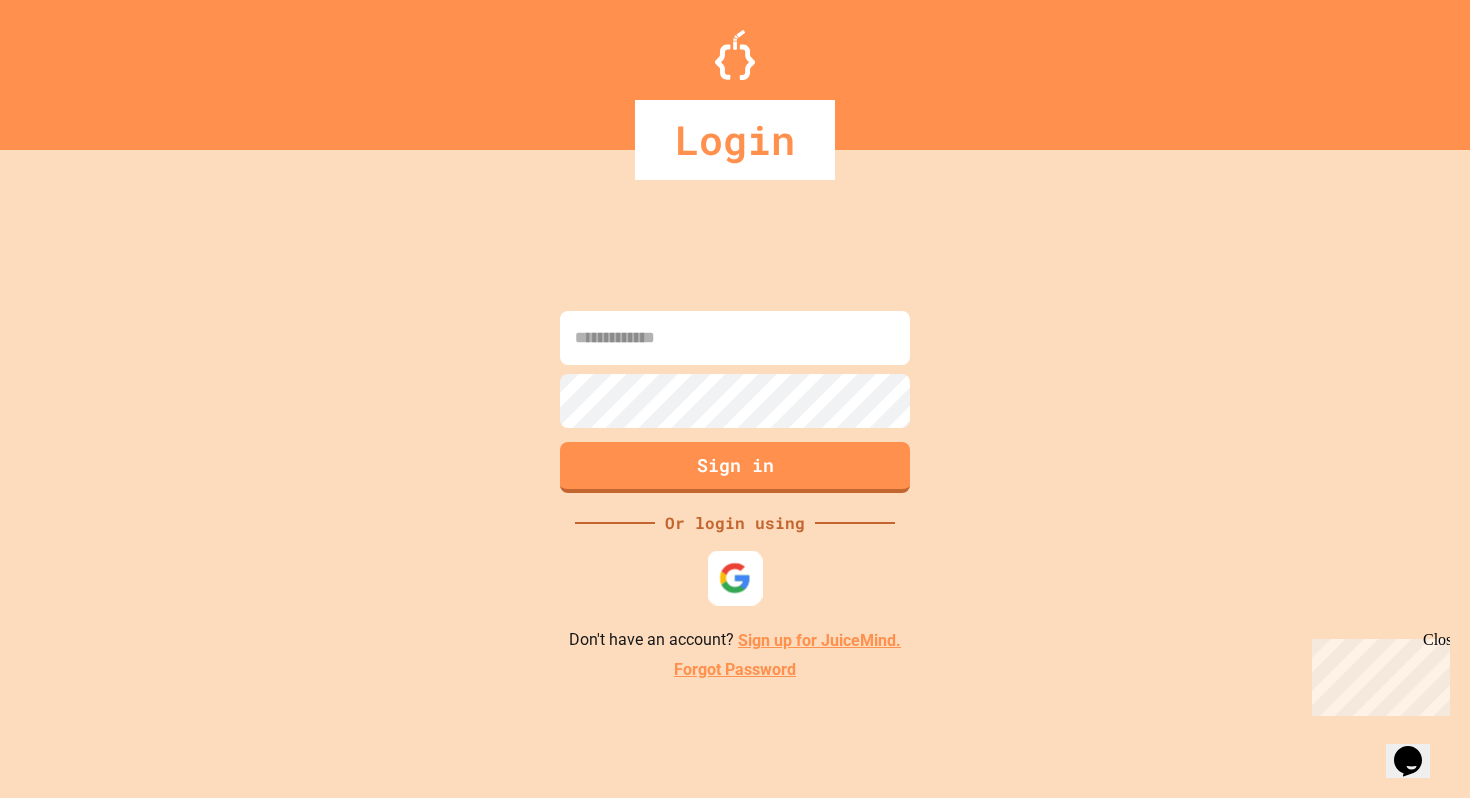 click at bounding box center [735, 578] 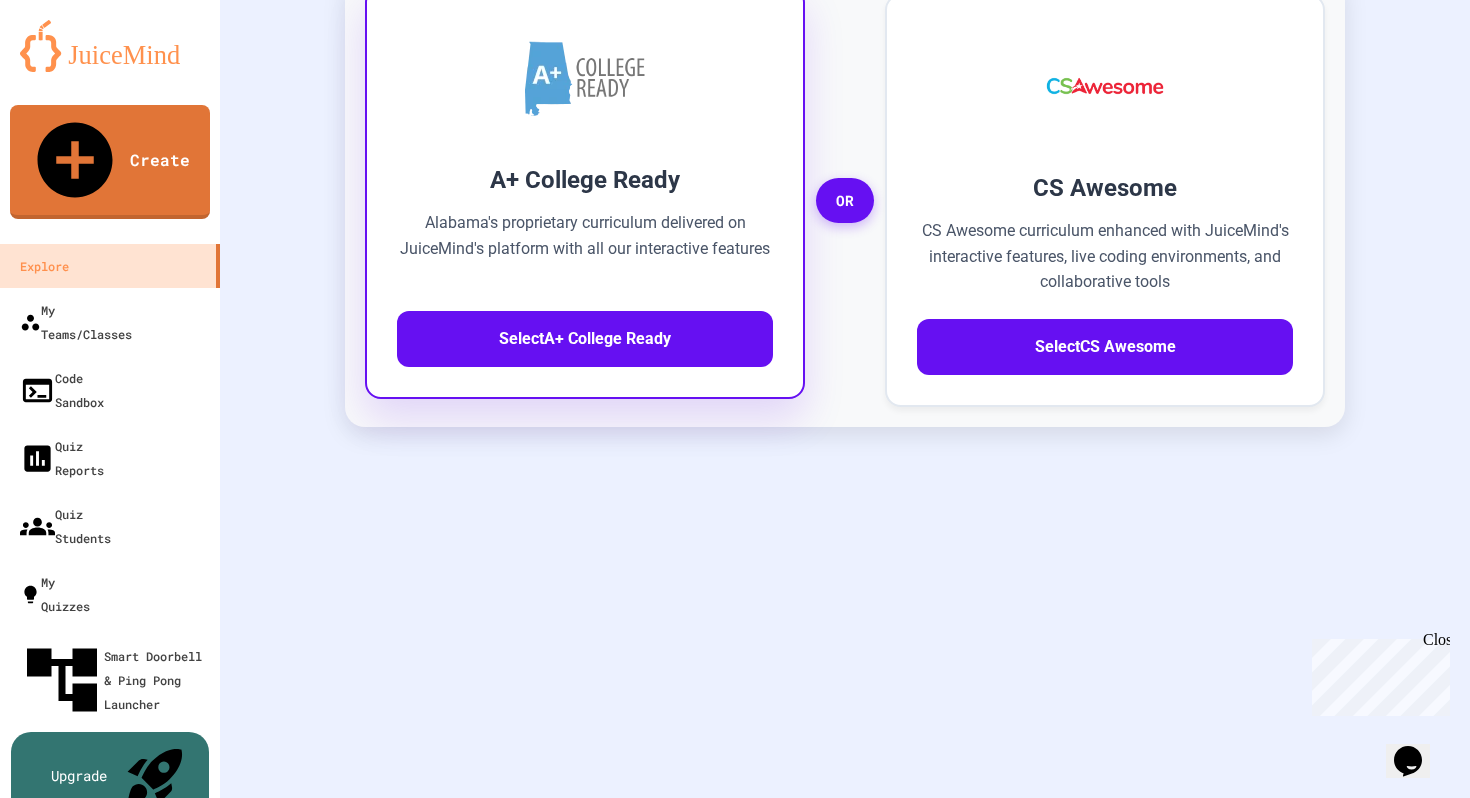 scroll, scrollTop: 0, scrollLeft: 0, axis: both 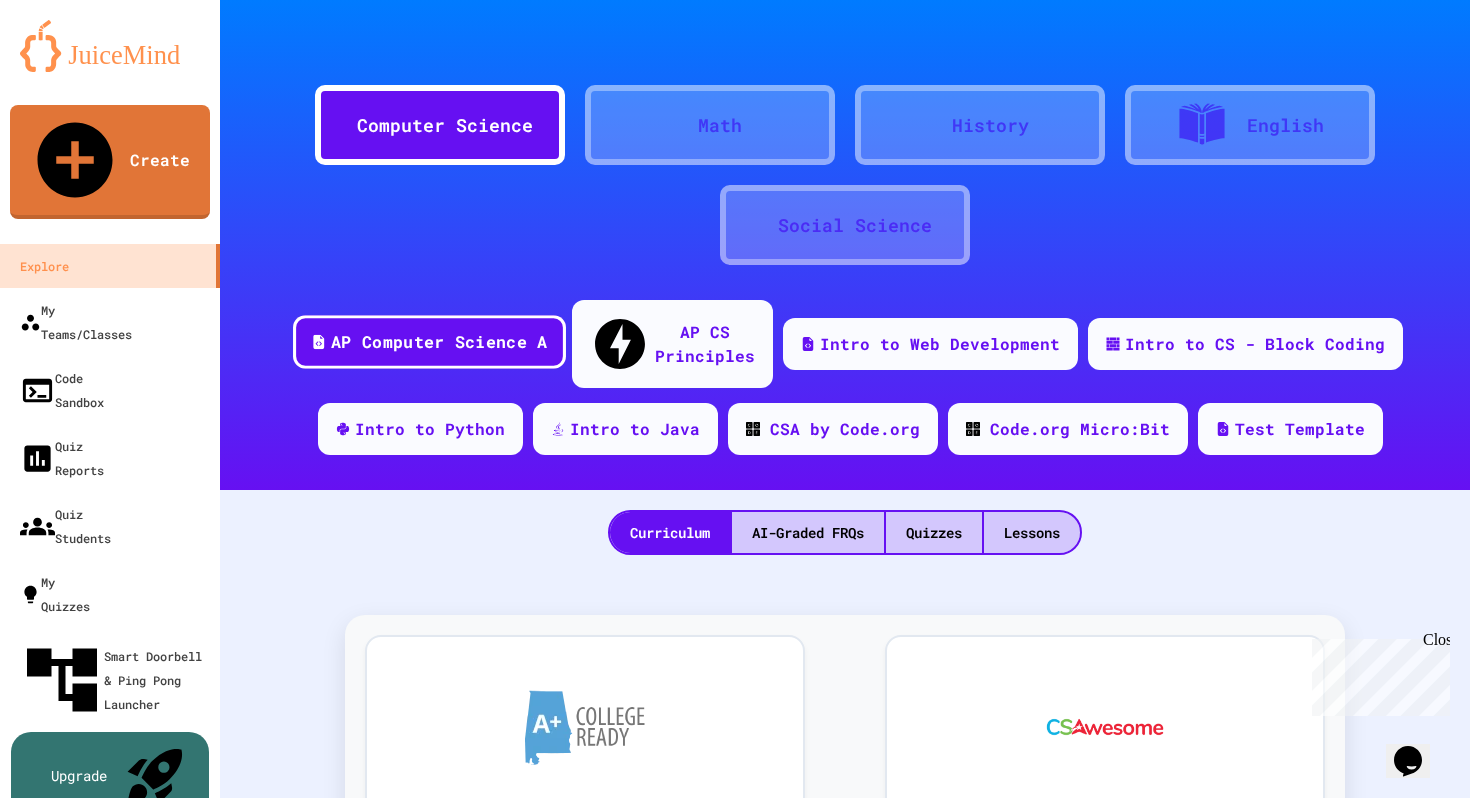 click on "AP Computer Science A" at bounding box center [439, 342] 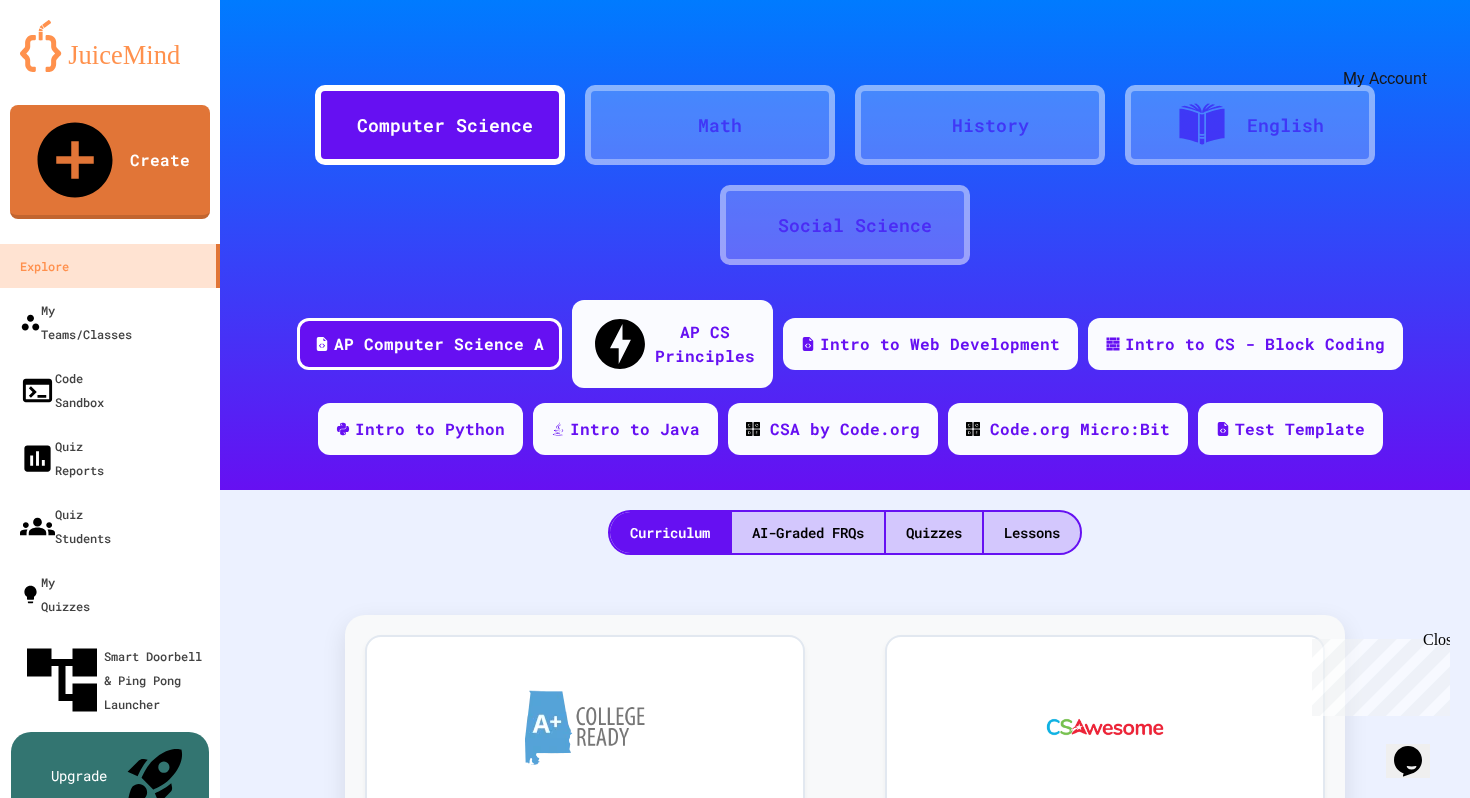 click 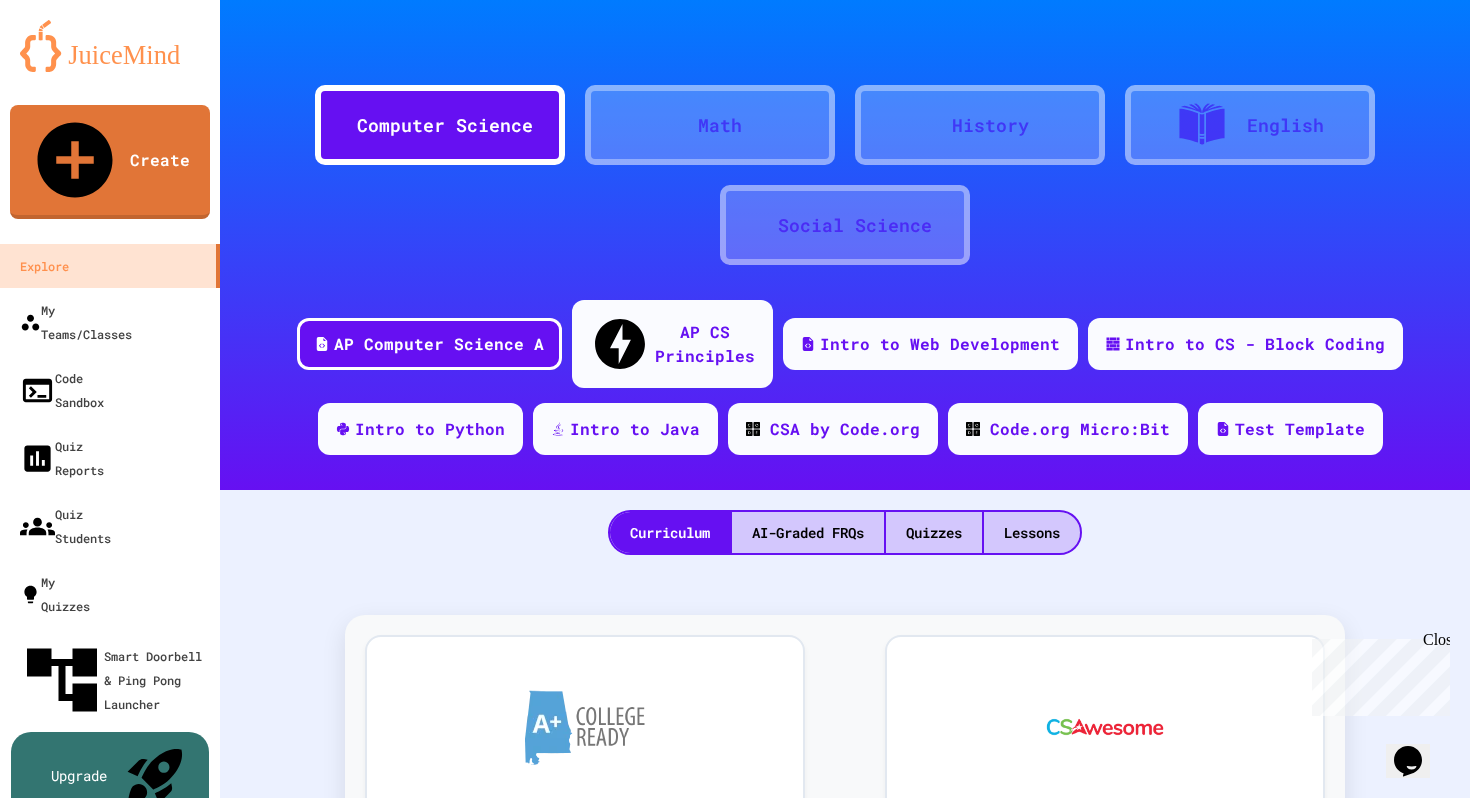 click at bounding box center (735, 798) 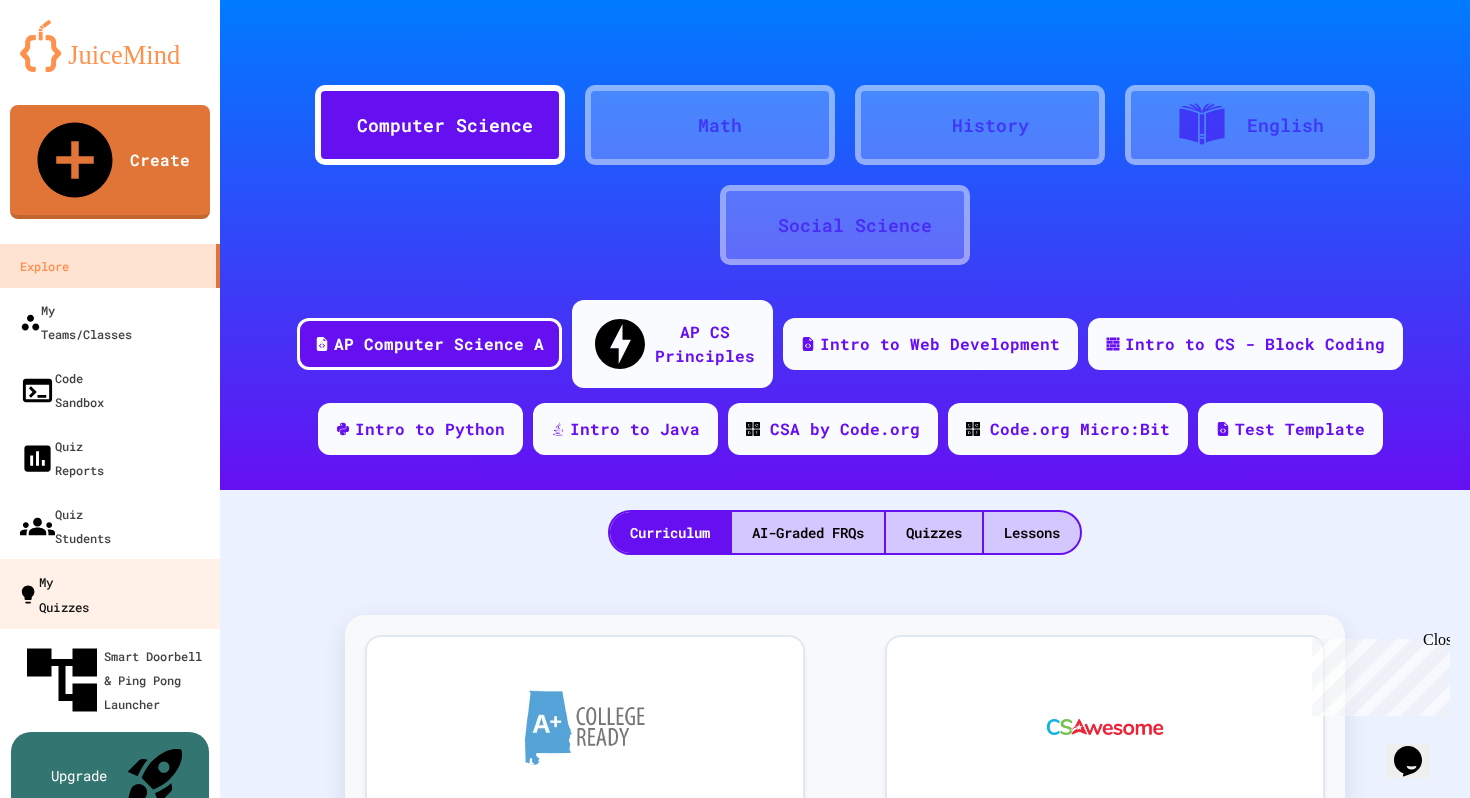 click on "My Quizzes" at bounding box center [53, 593] 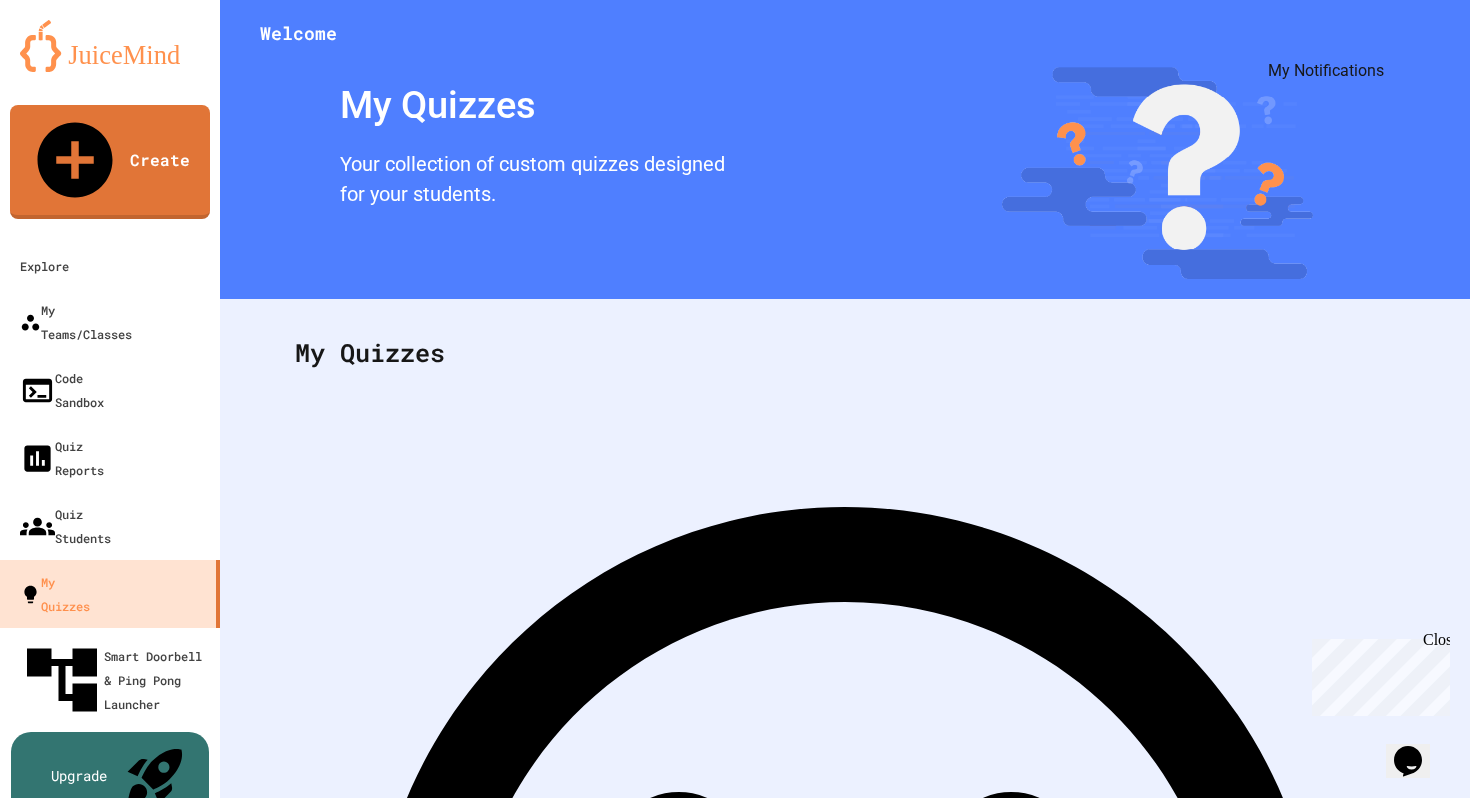 click 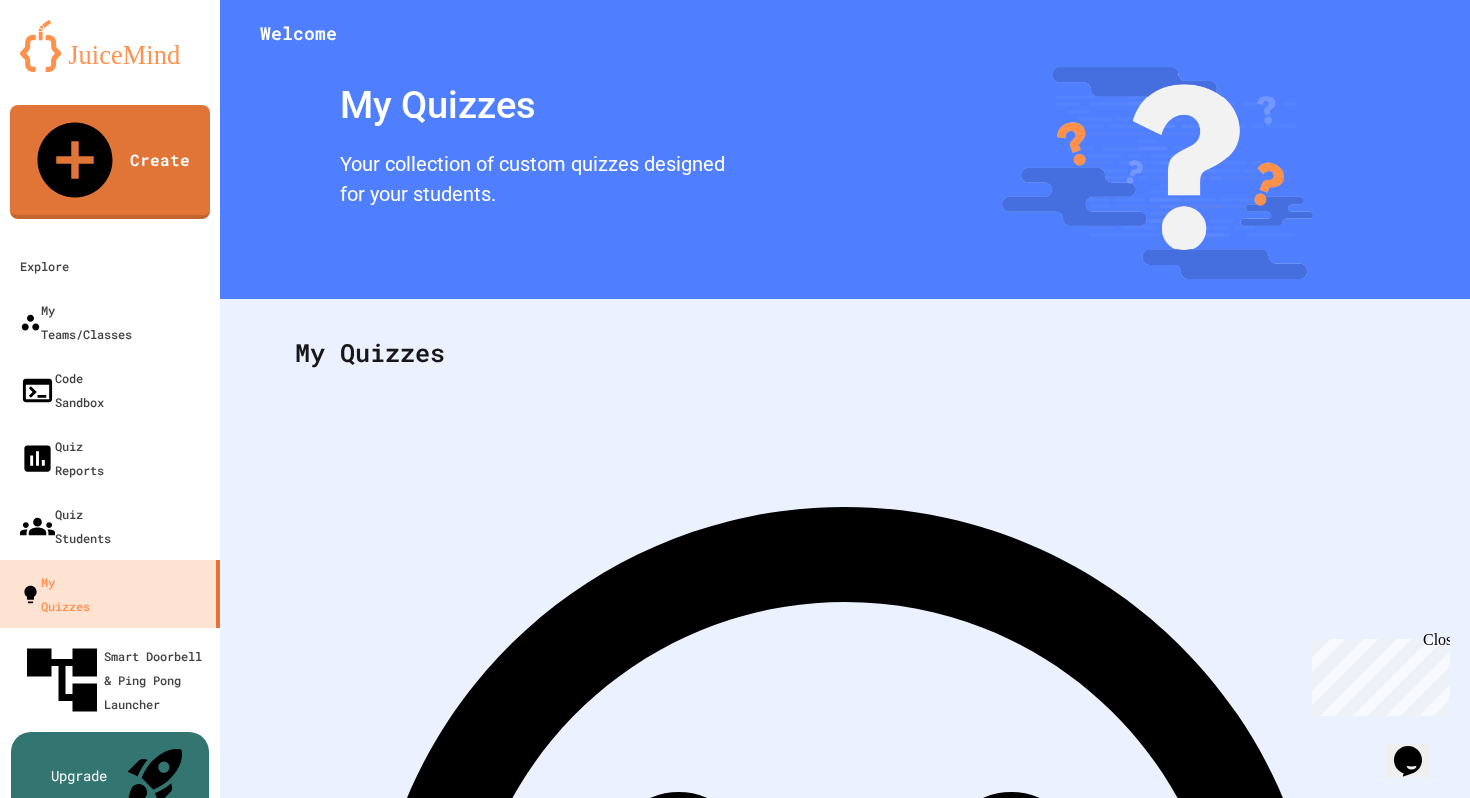click at bounding box center (735, 798) 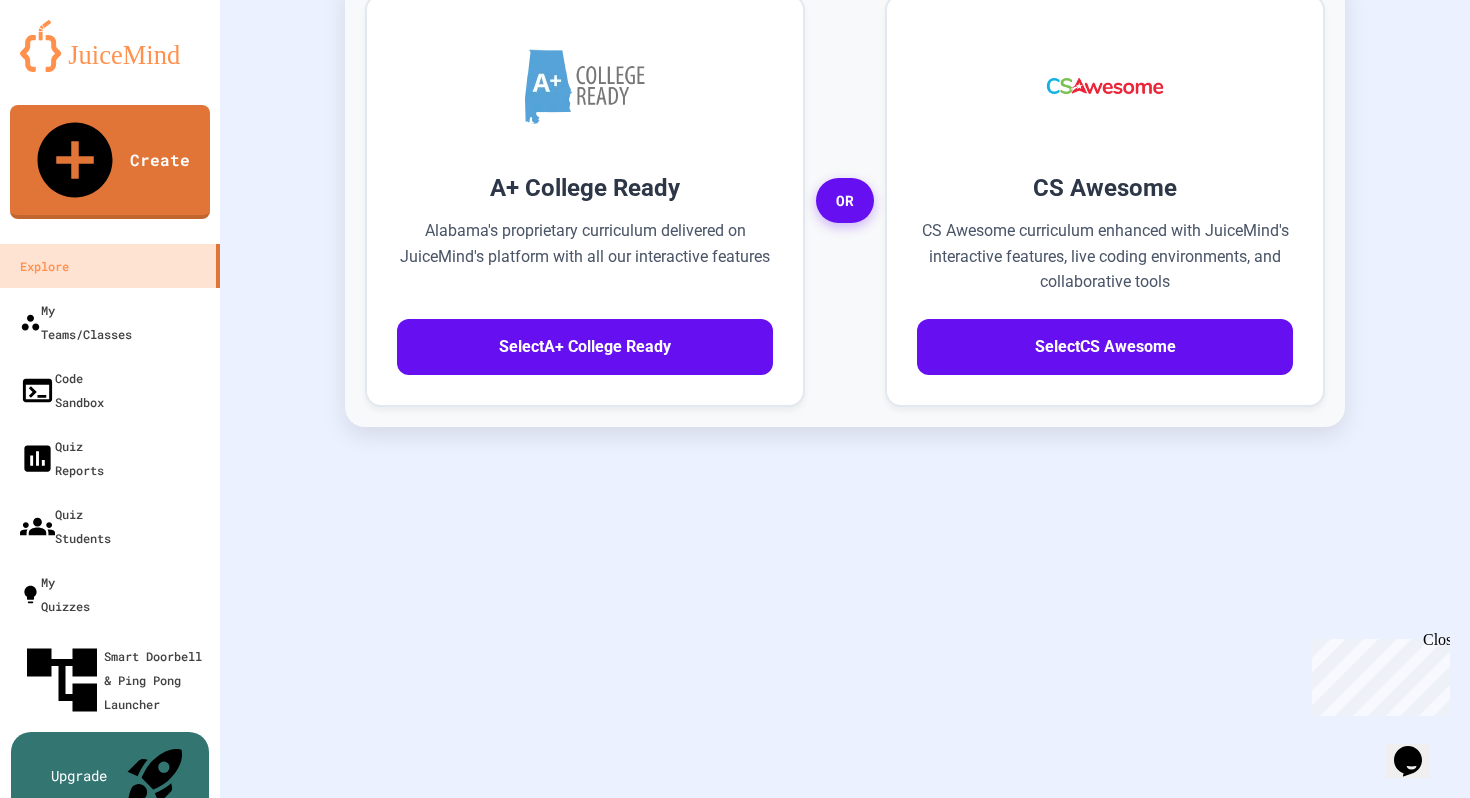 scroll, scrollTop: 0, scrollLeft: 0, axis: both 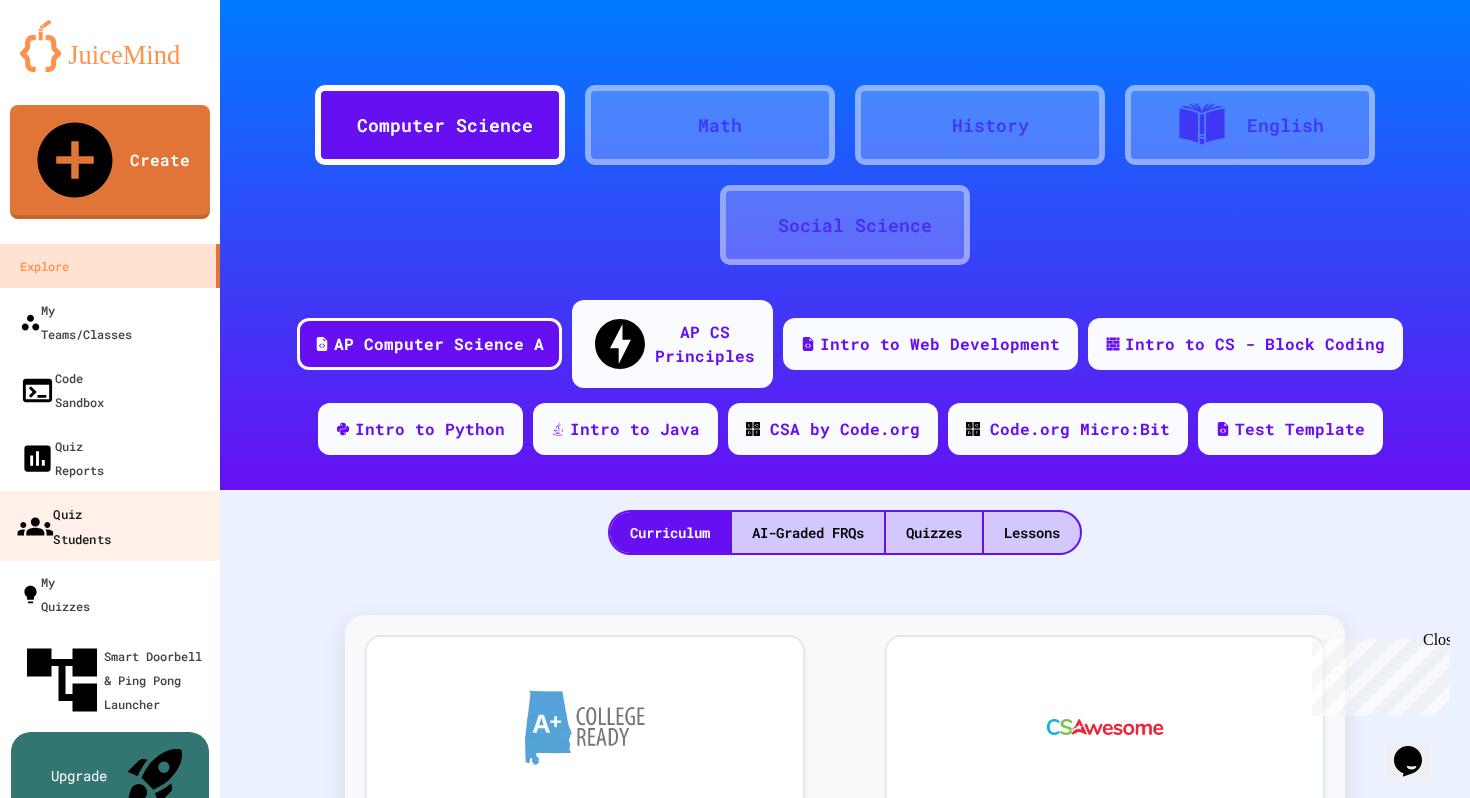 click on "Quiz Students" at bounding box center (64, 525) 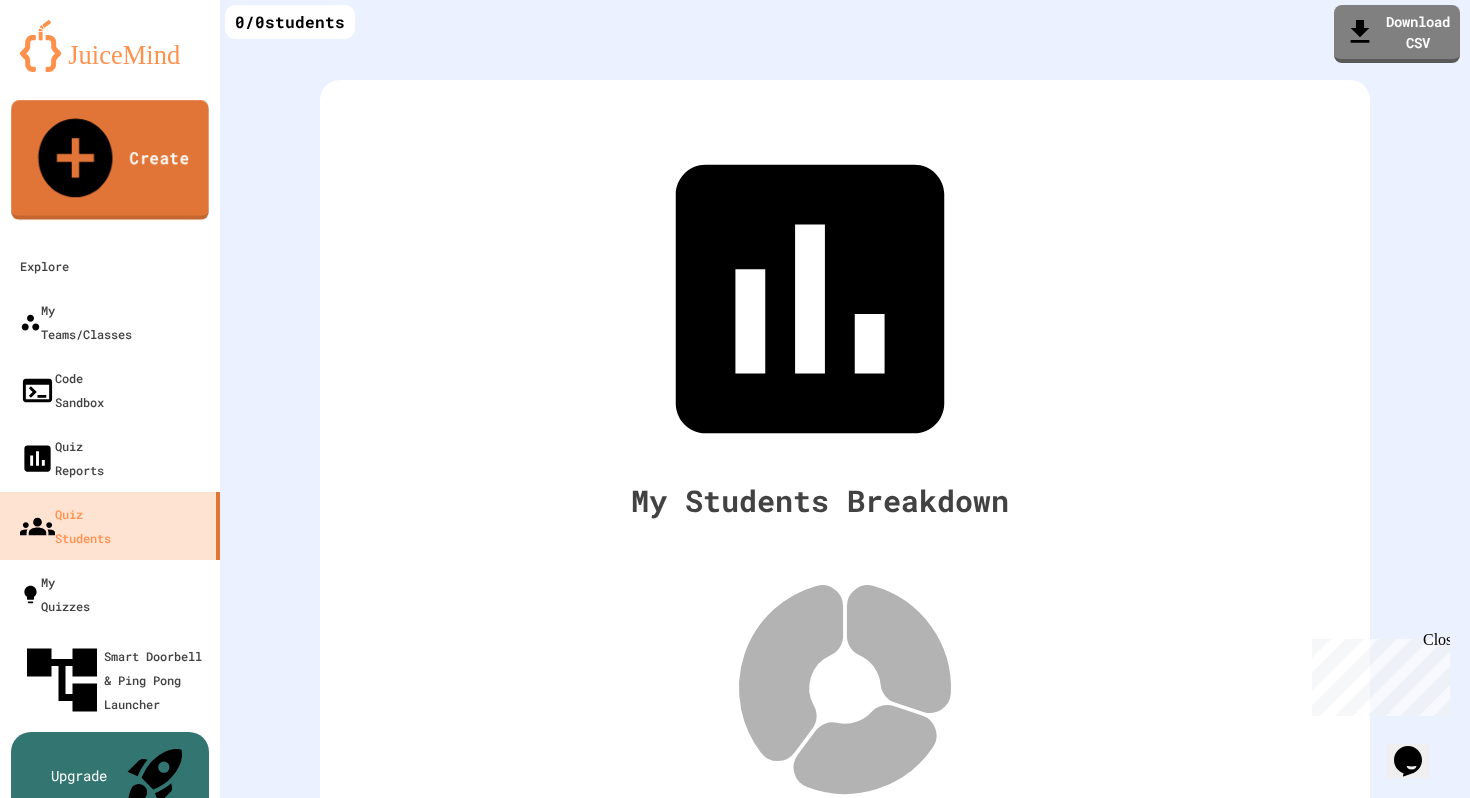 click on "Create" at bounding box center (110, 160) 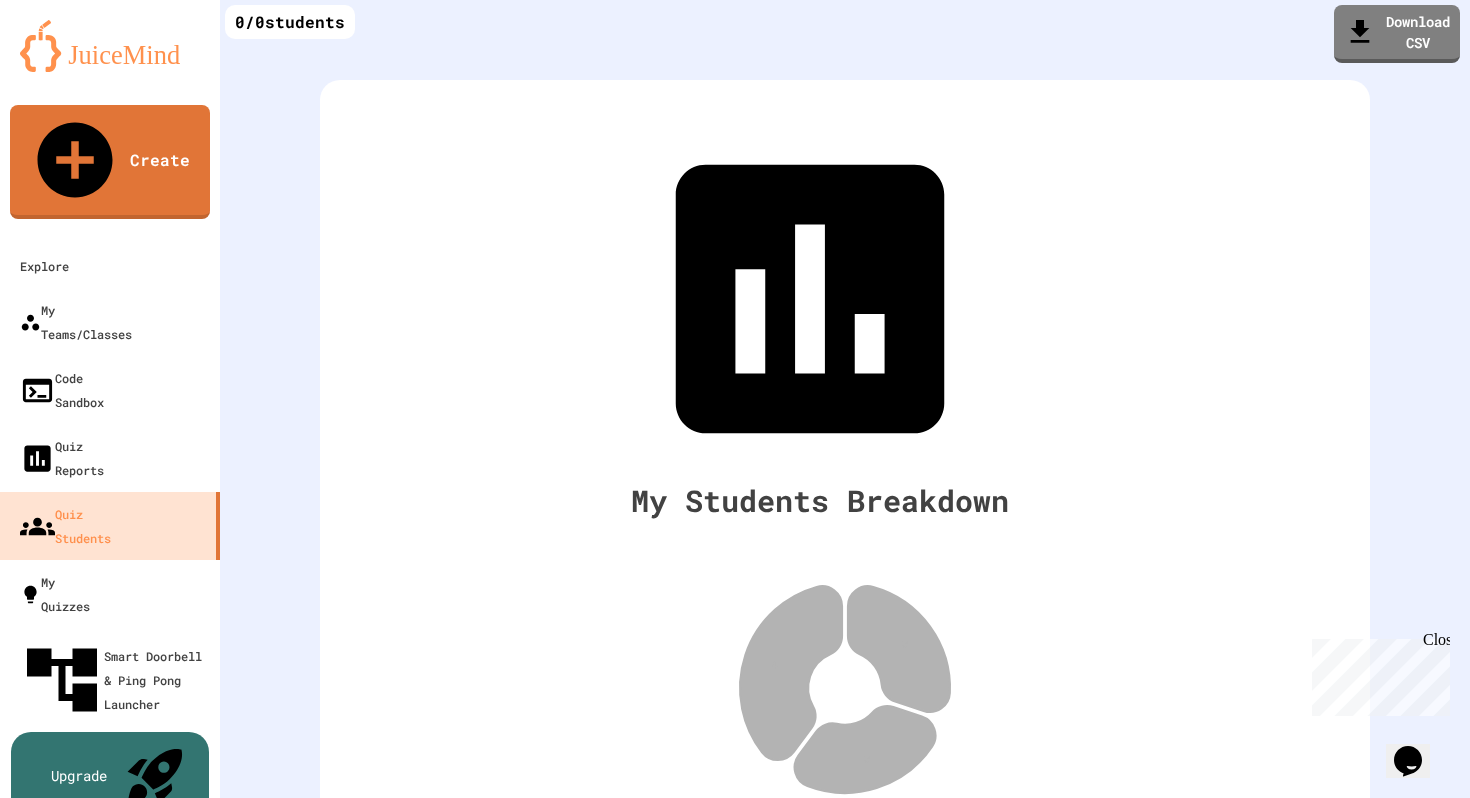 click 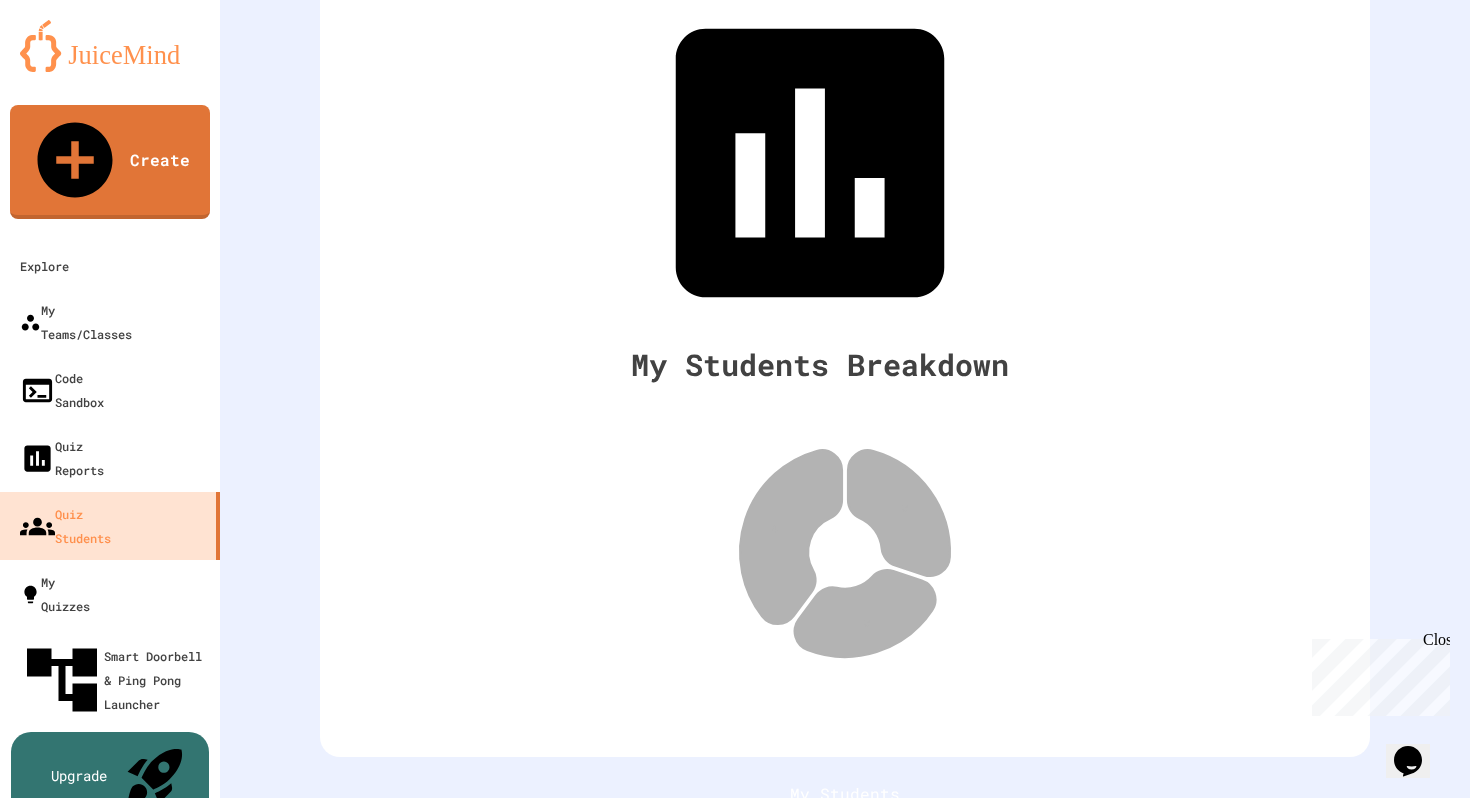 scroll, scrollTop: 0, scrollLeft: 0, axis: both 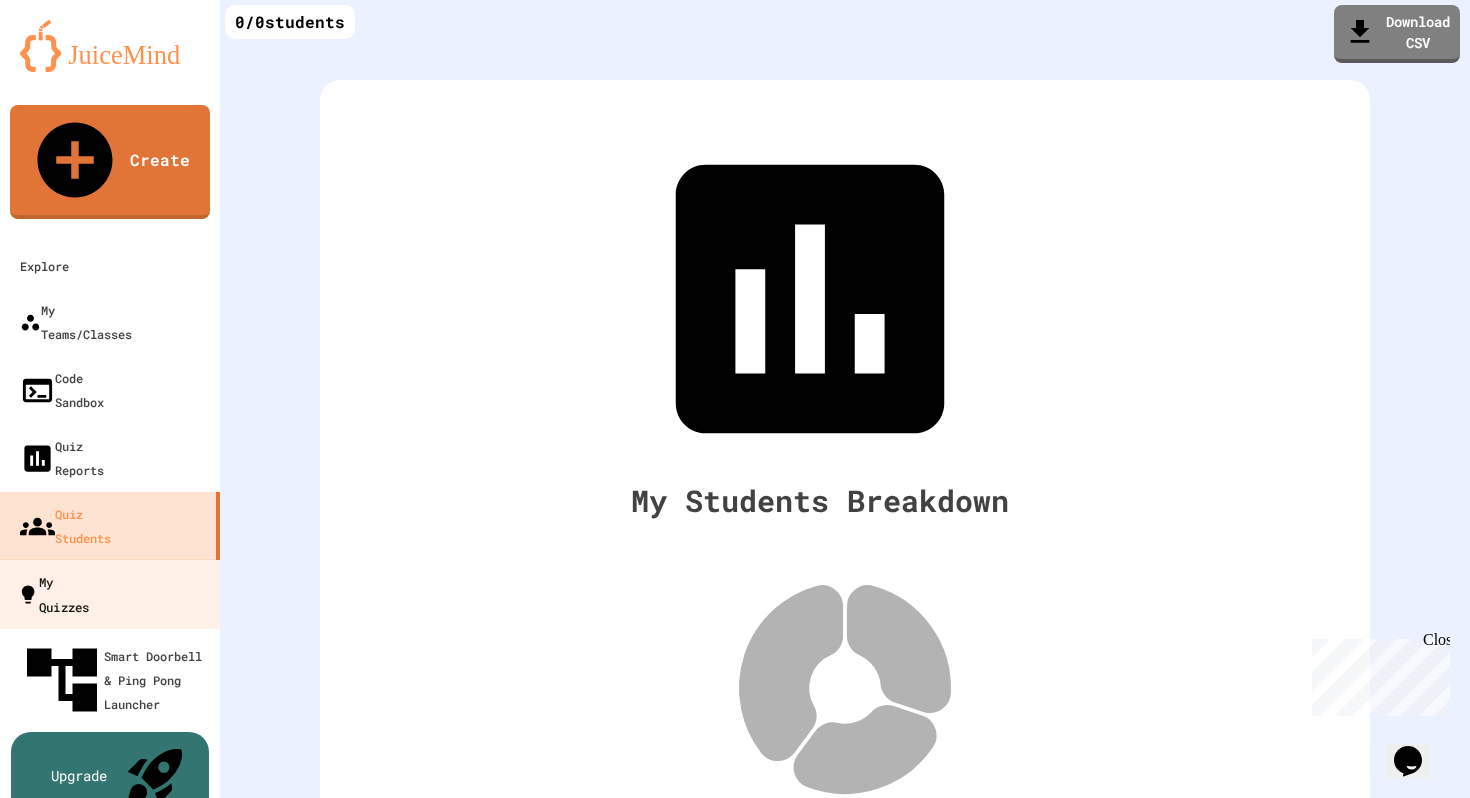 click on "My Quizzes" at bounding box center [53, 593] 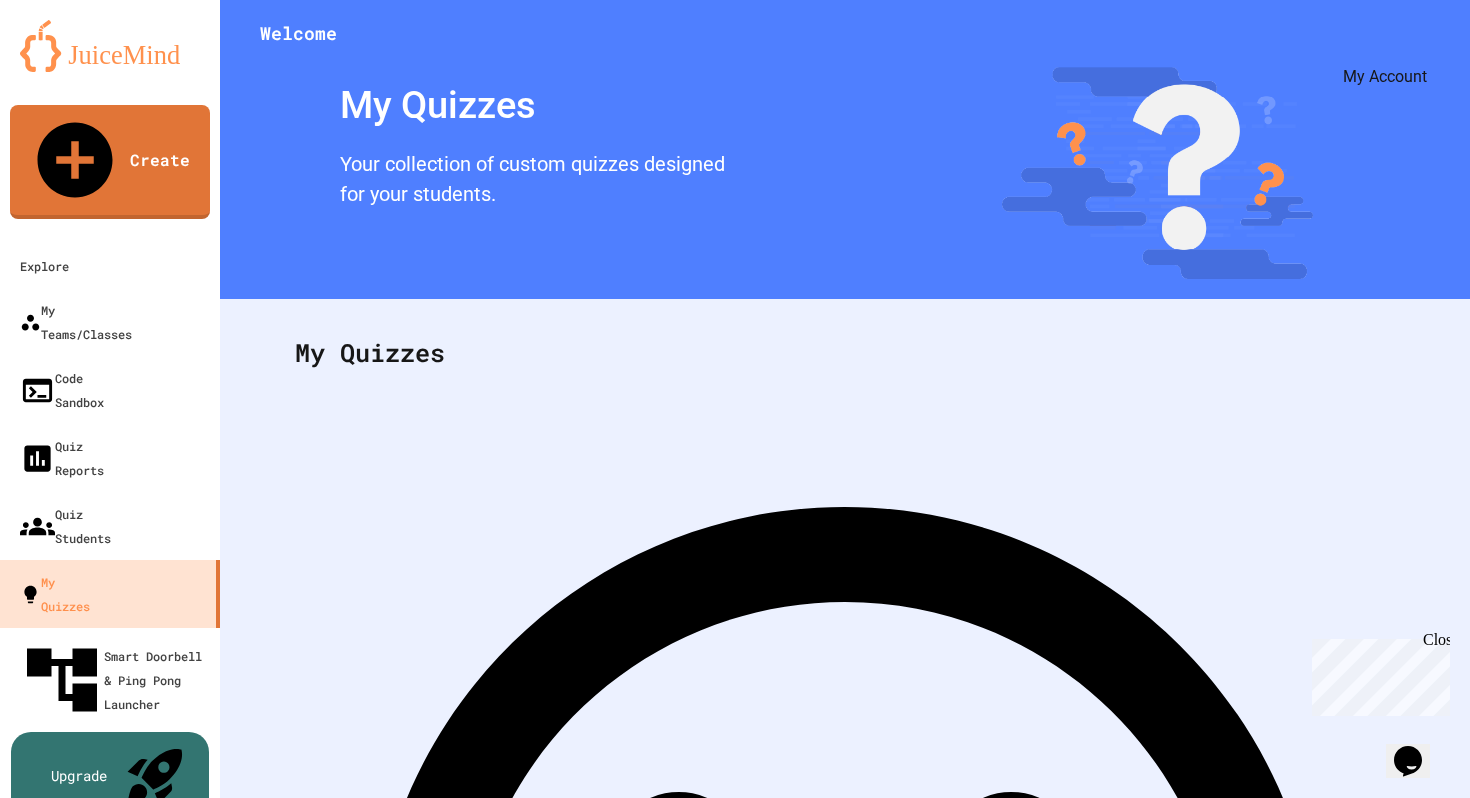 click 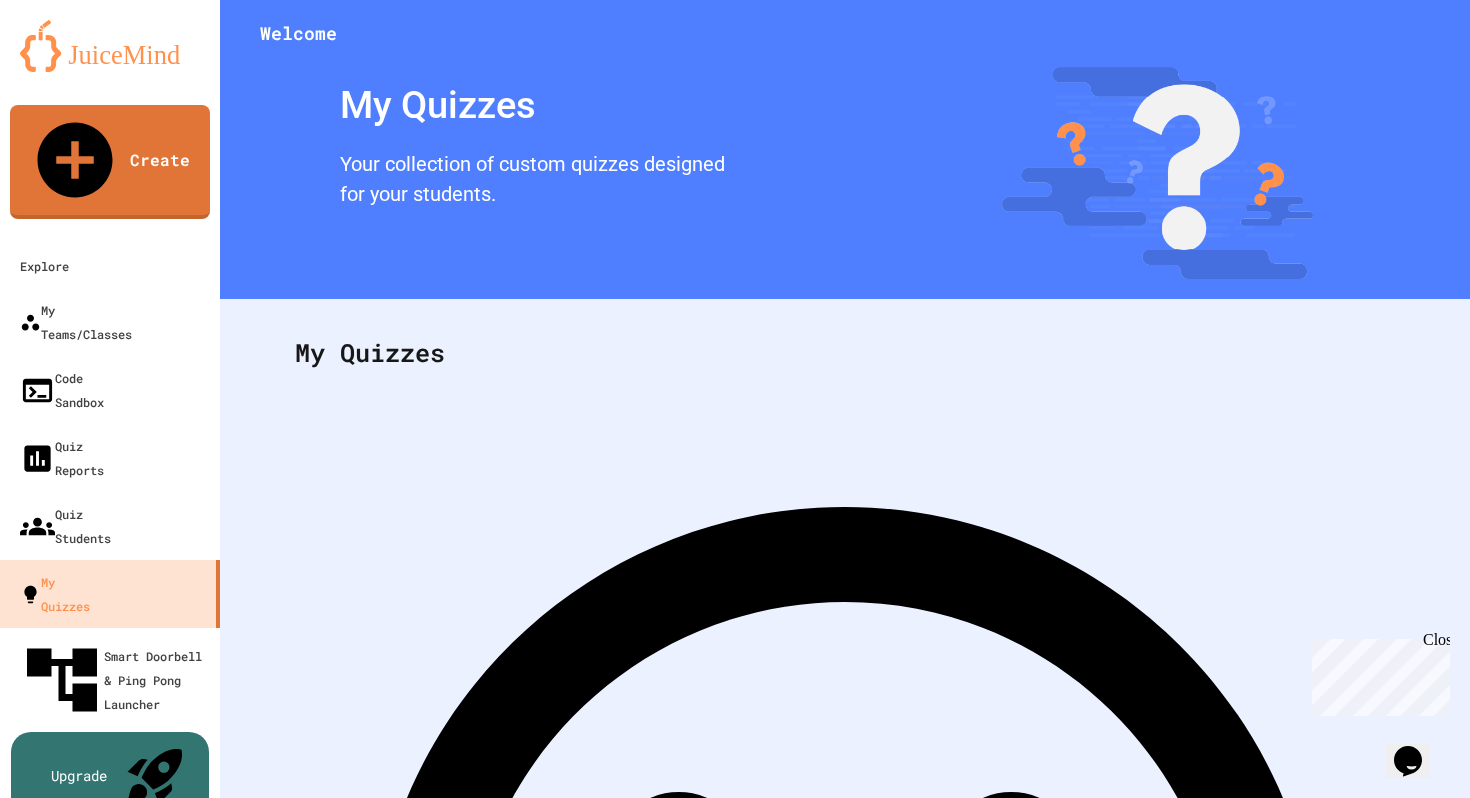 click on "Settings" at bounding box center [745, 2376] 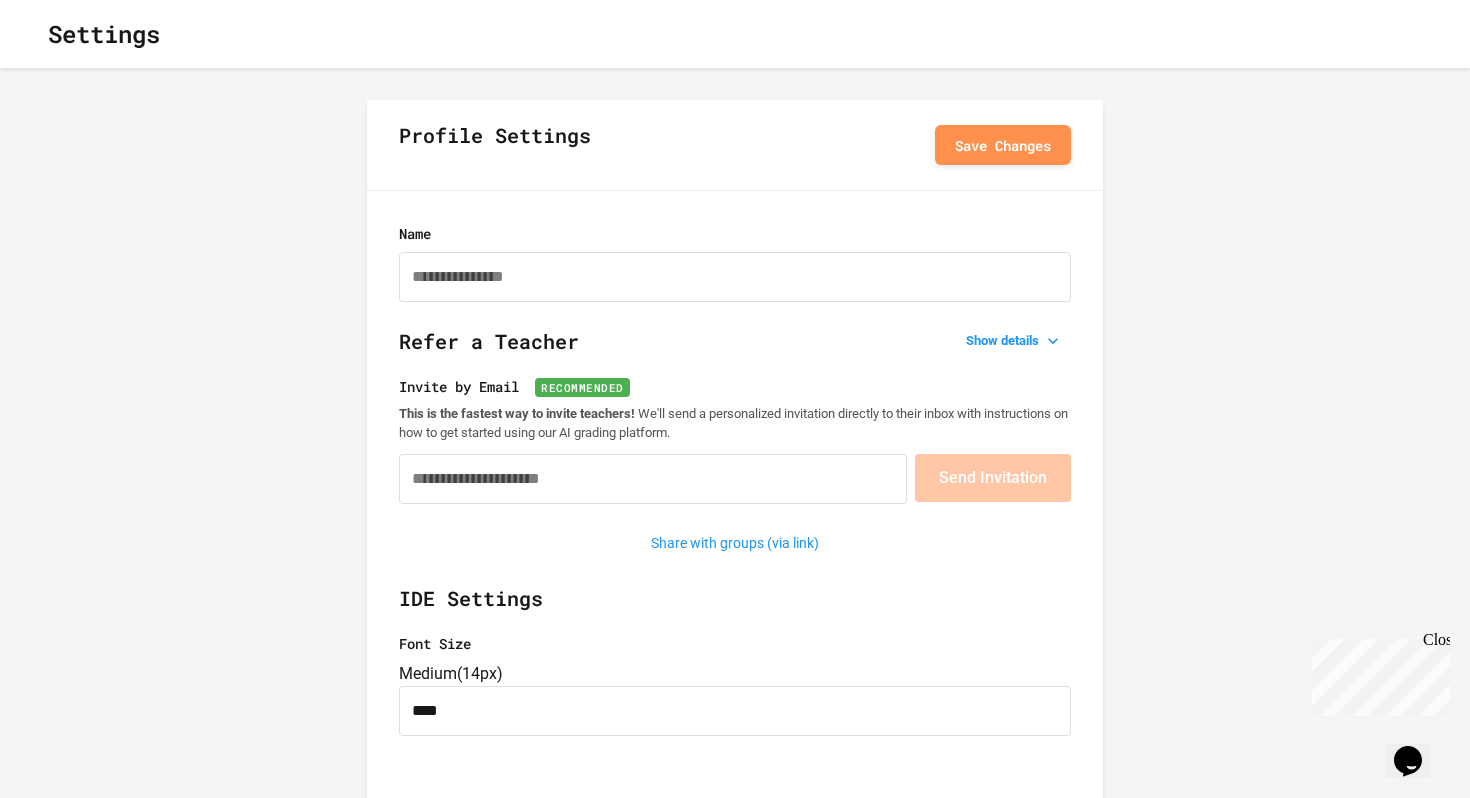 type on "**********" 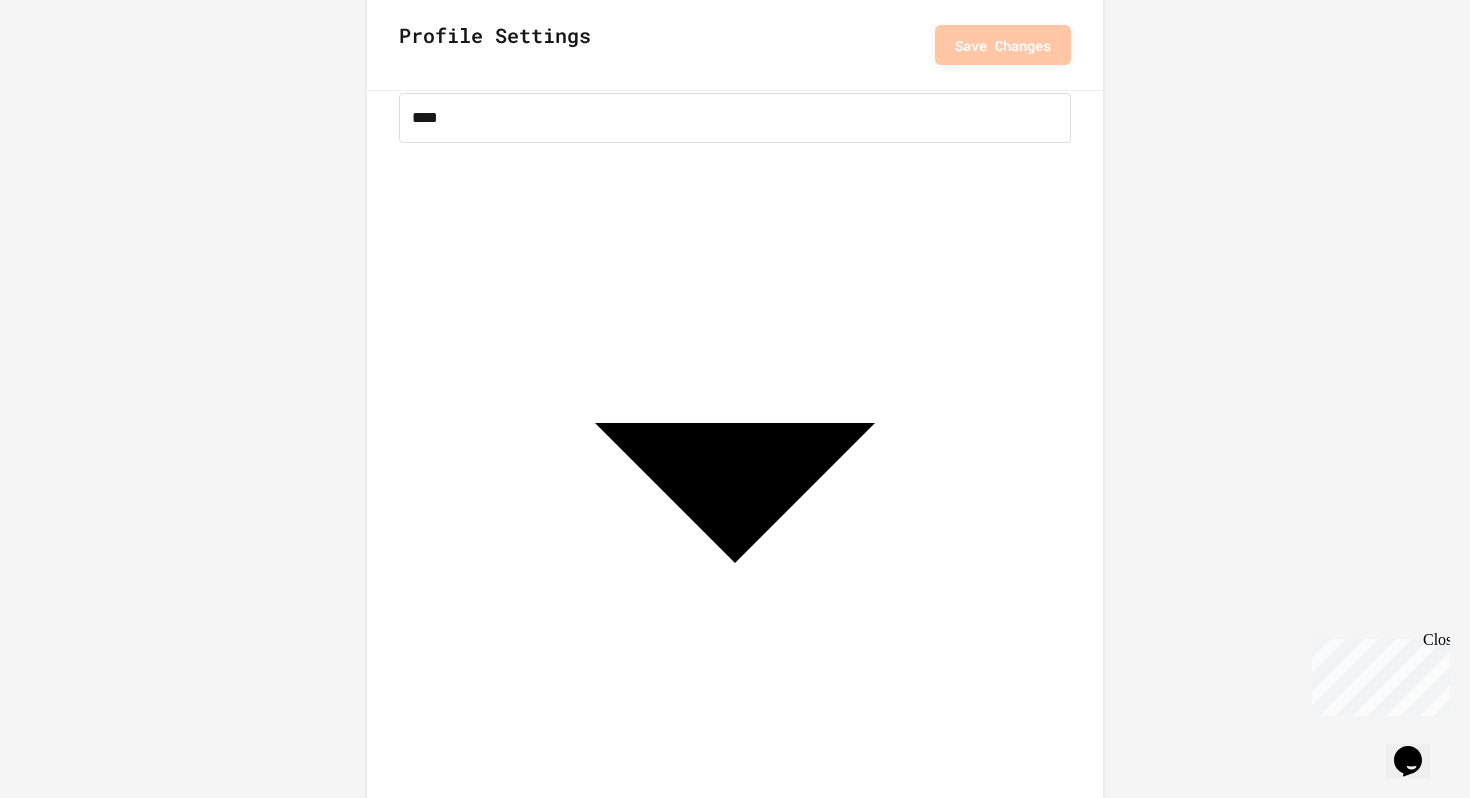 scroll, scrollTop: 0, scrollLeft: 0, axis: both 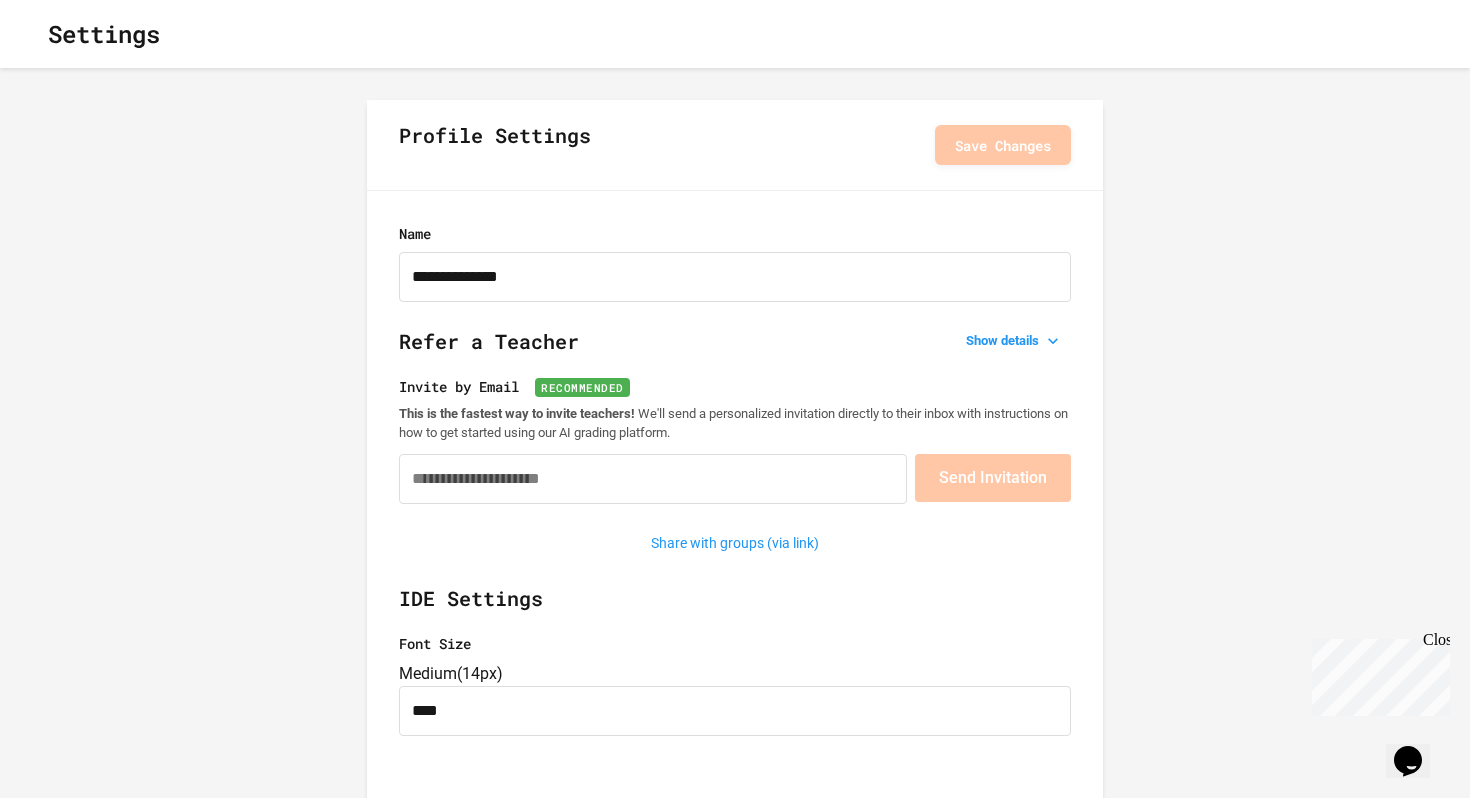 click 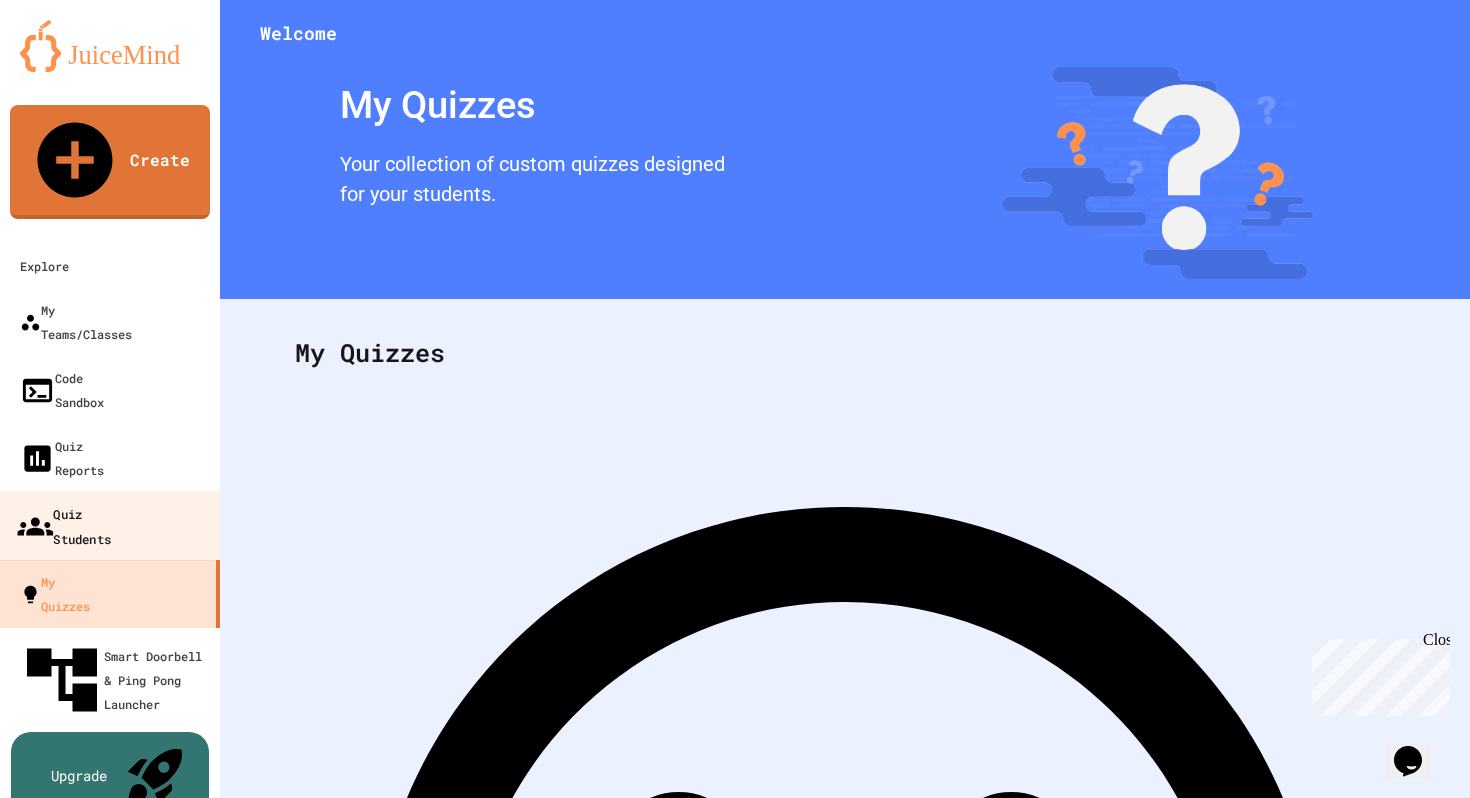 click on "Quiz Students" at bounding box center (64, 525) 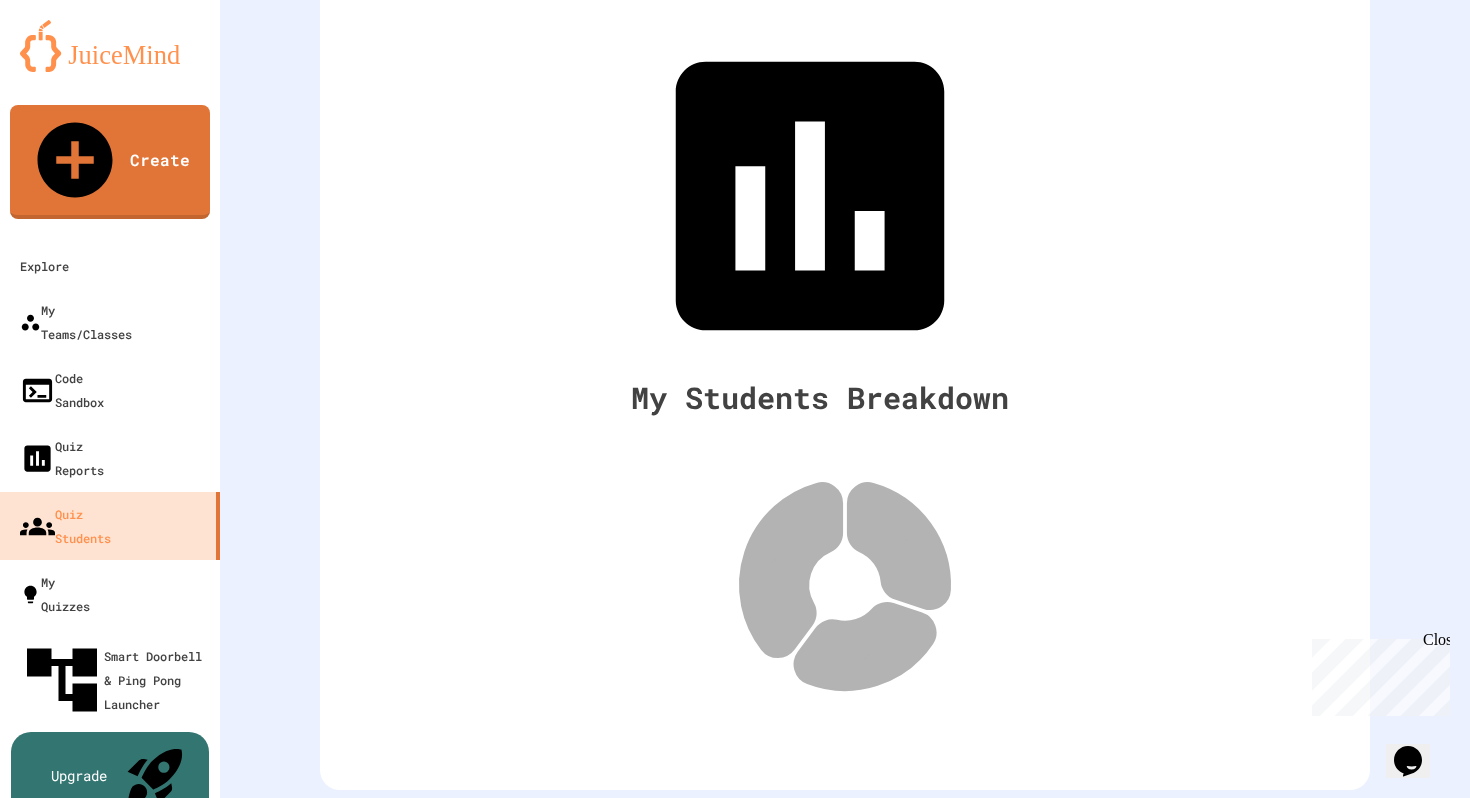 scroll, scrollTop: 101, scrollLeft: 0, axis: vertical 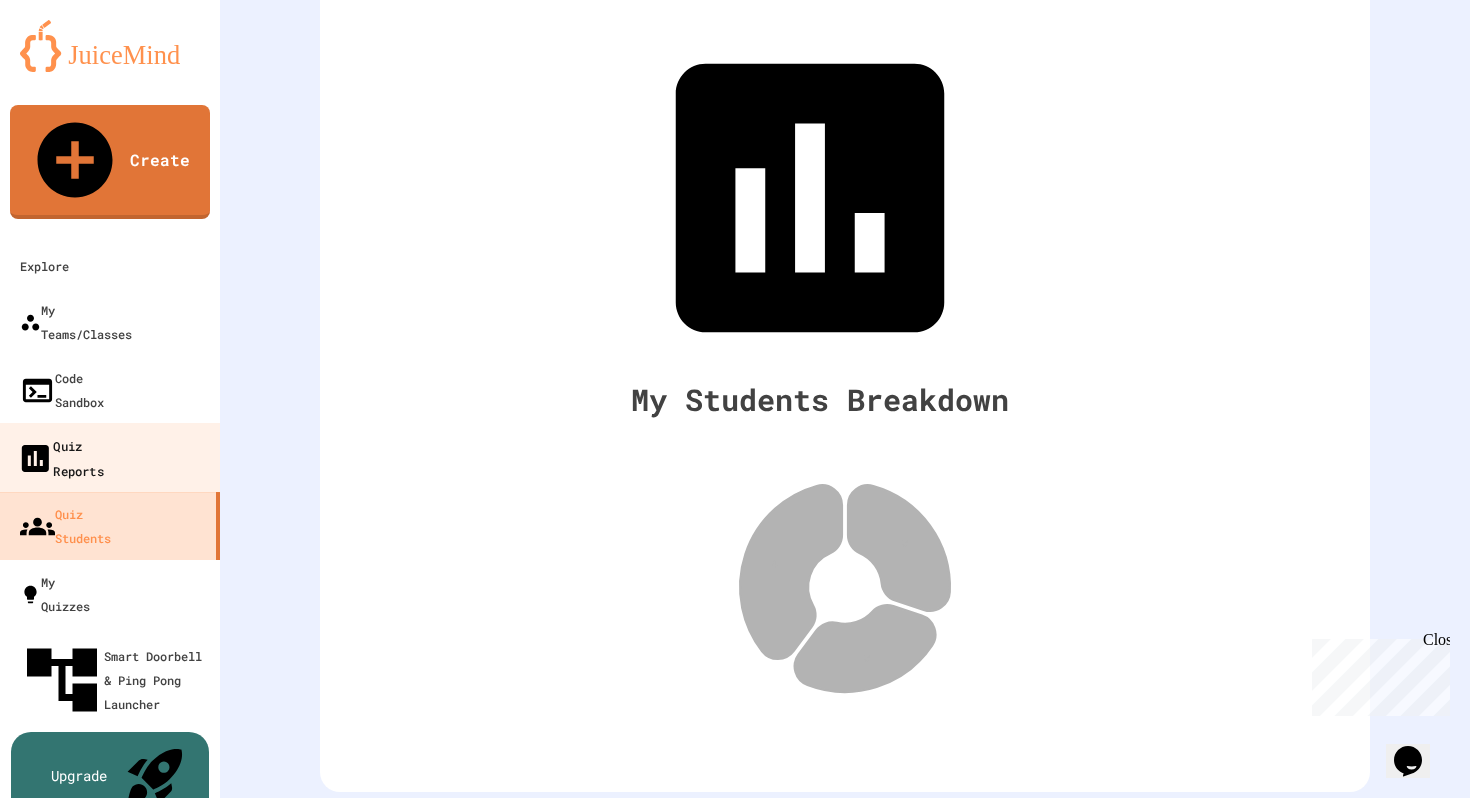 click on "Quiz Reports" at bounding box center [60, 457] 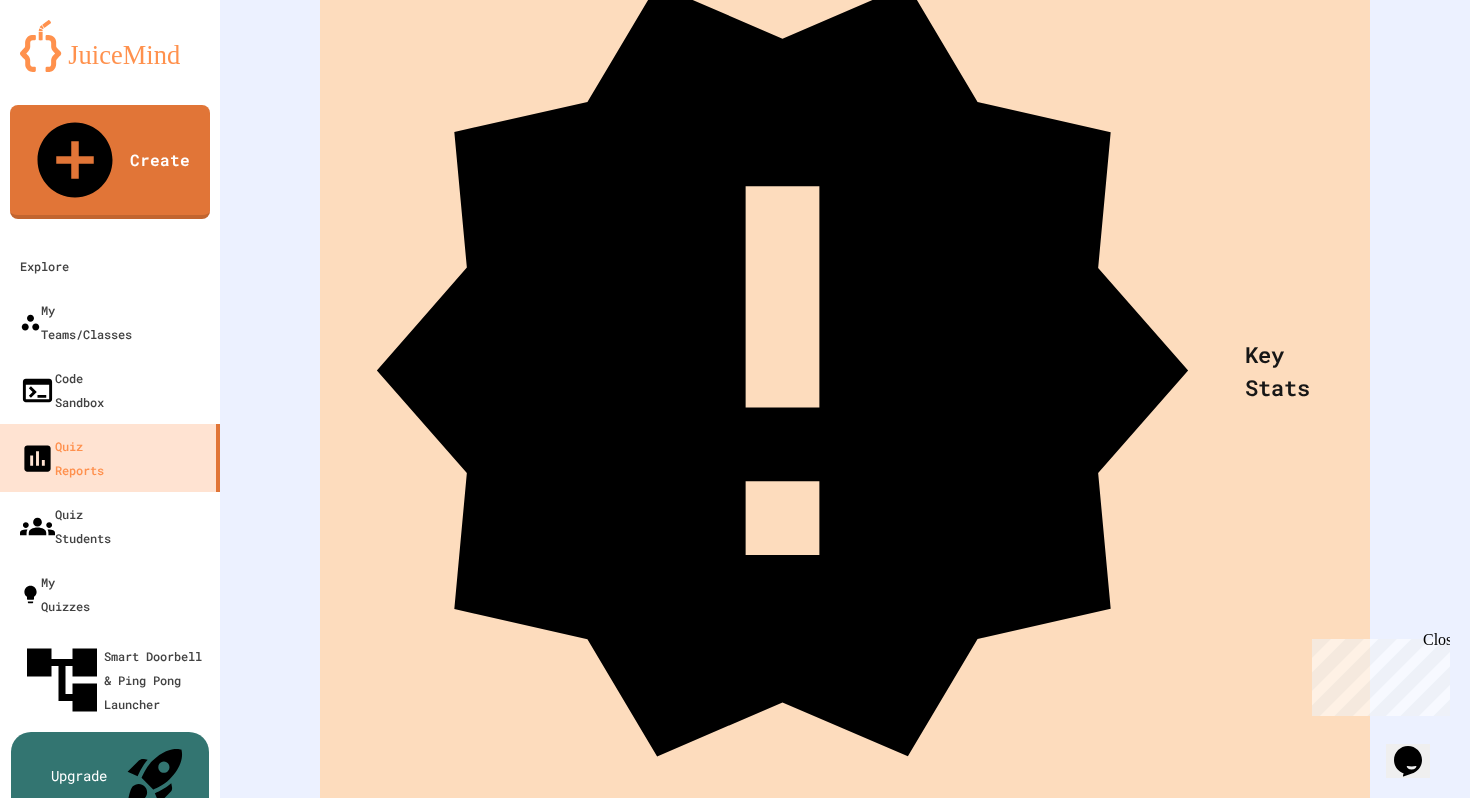 scroll, scrollTop: 0, scrollLeft: 0, axis: both 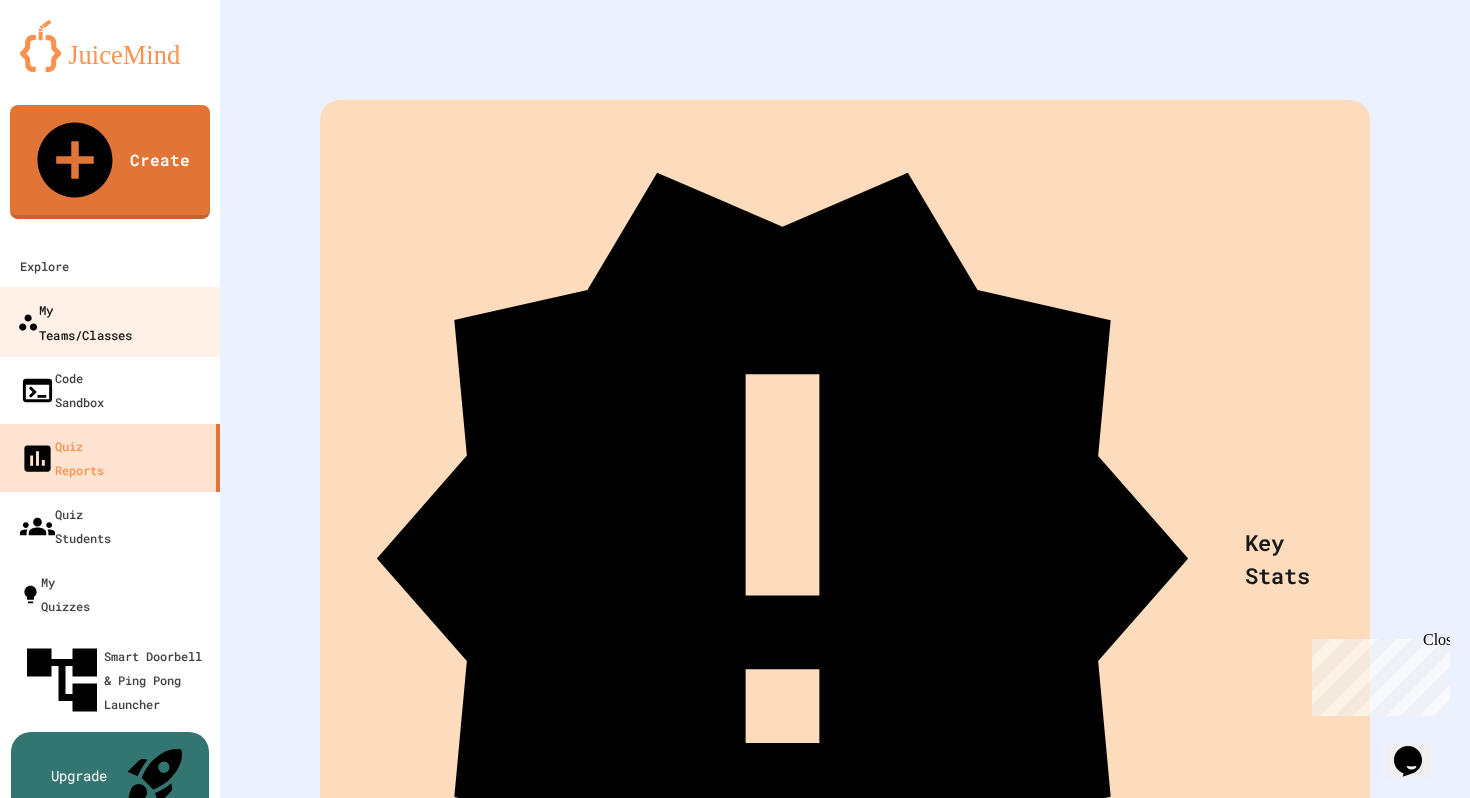 click on "My Teams/Classes" at bounding box center [74, 321] 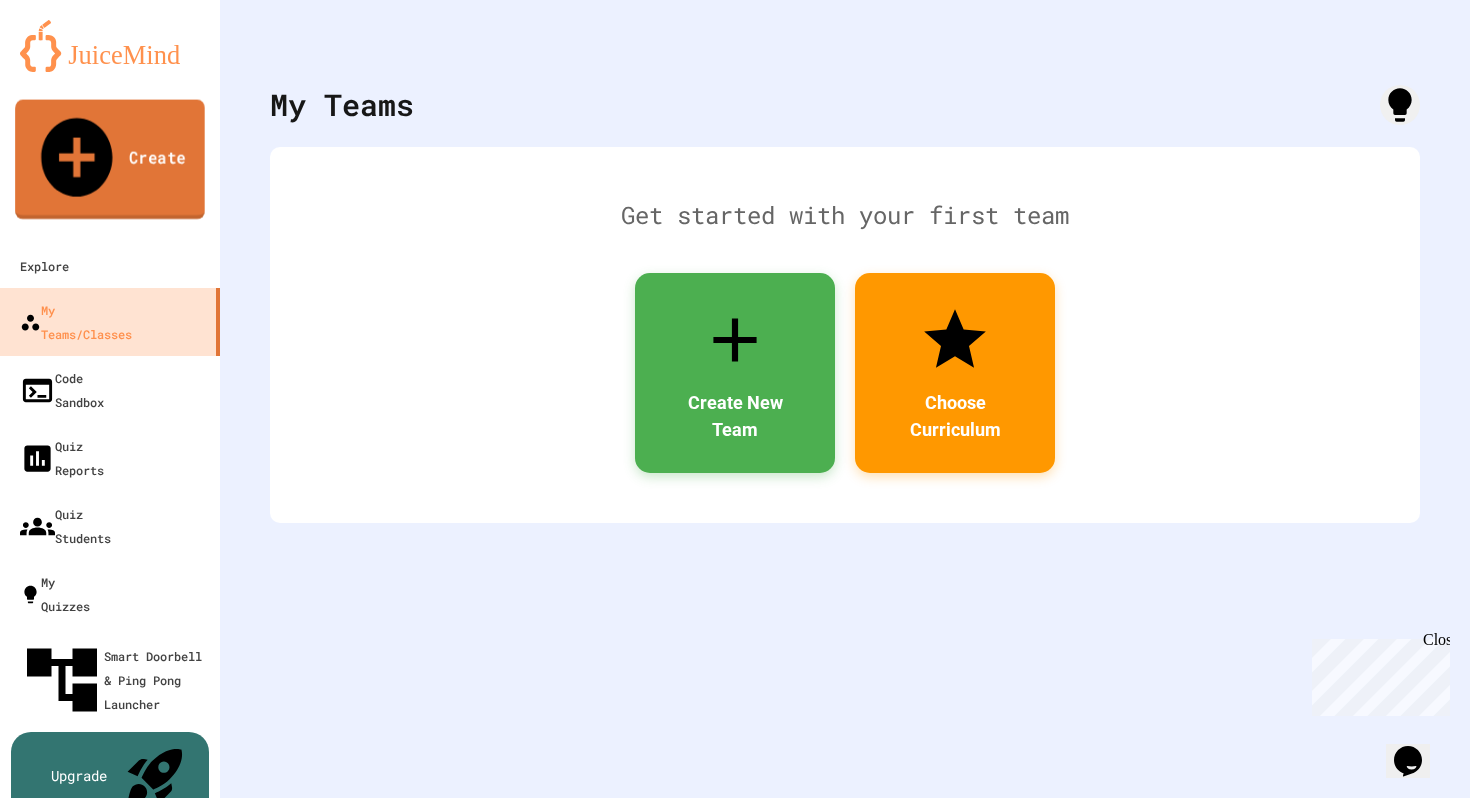 click on "Create" at bounding box center (110, 160) 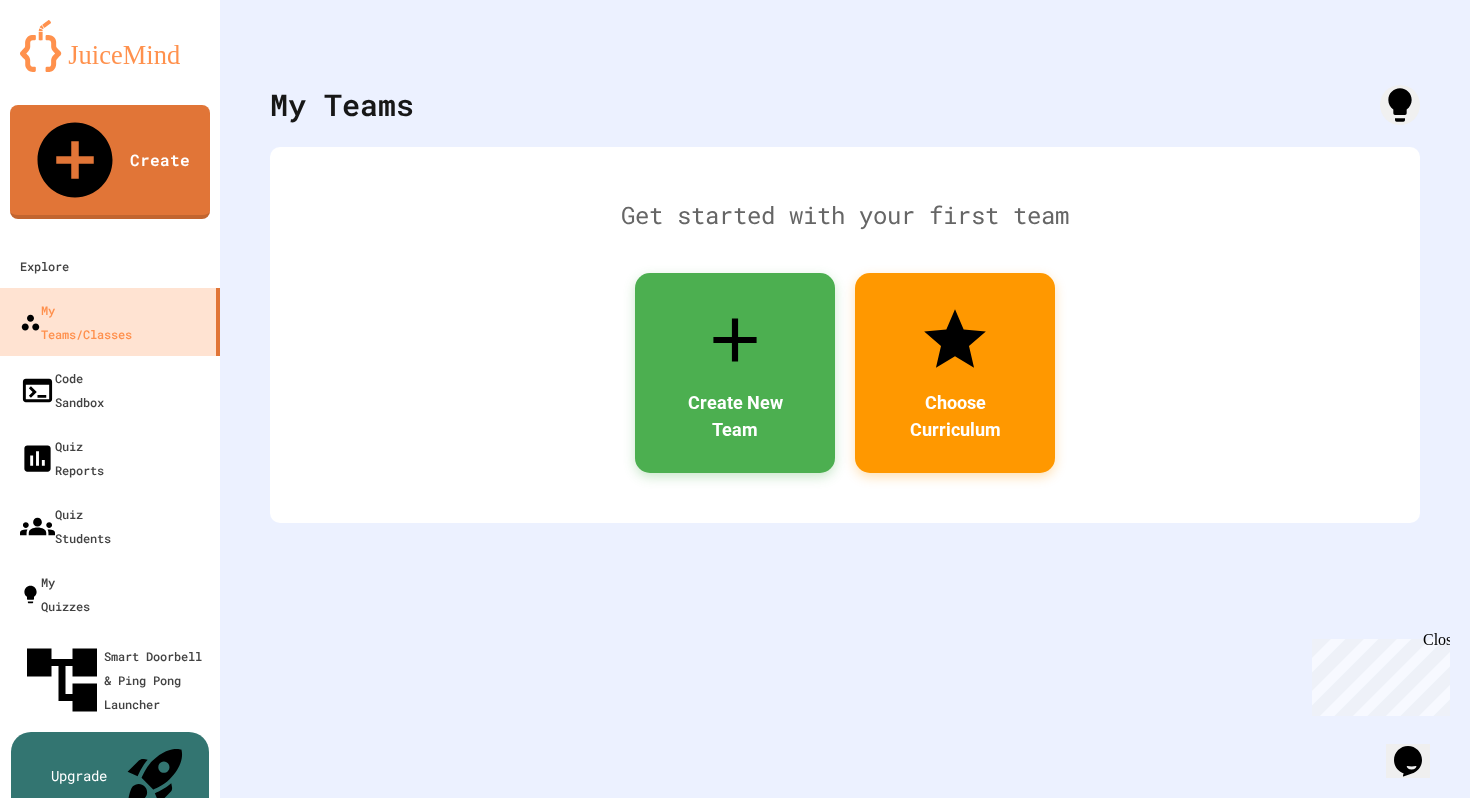 scroll, scrollTop: 141, scrollLeft: 0, axis: vertical 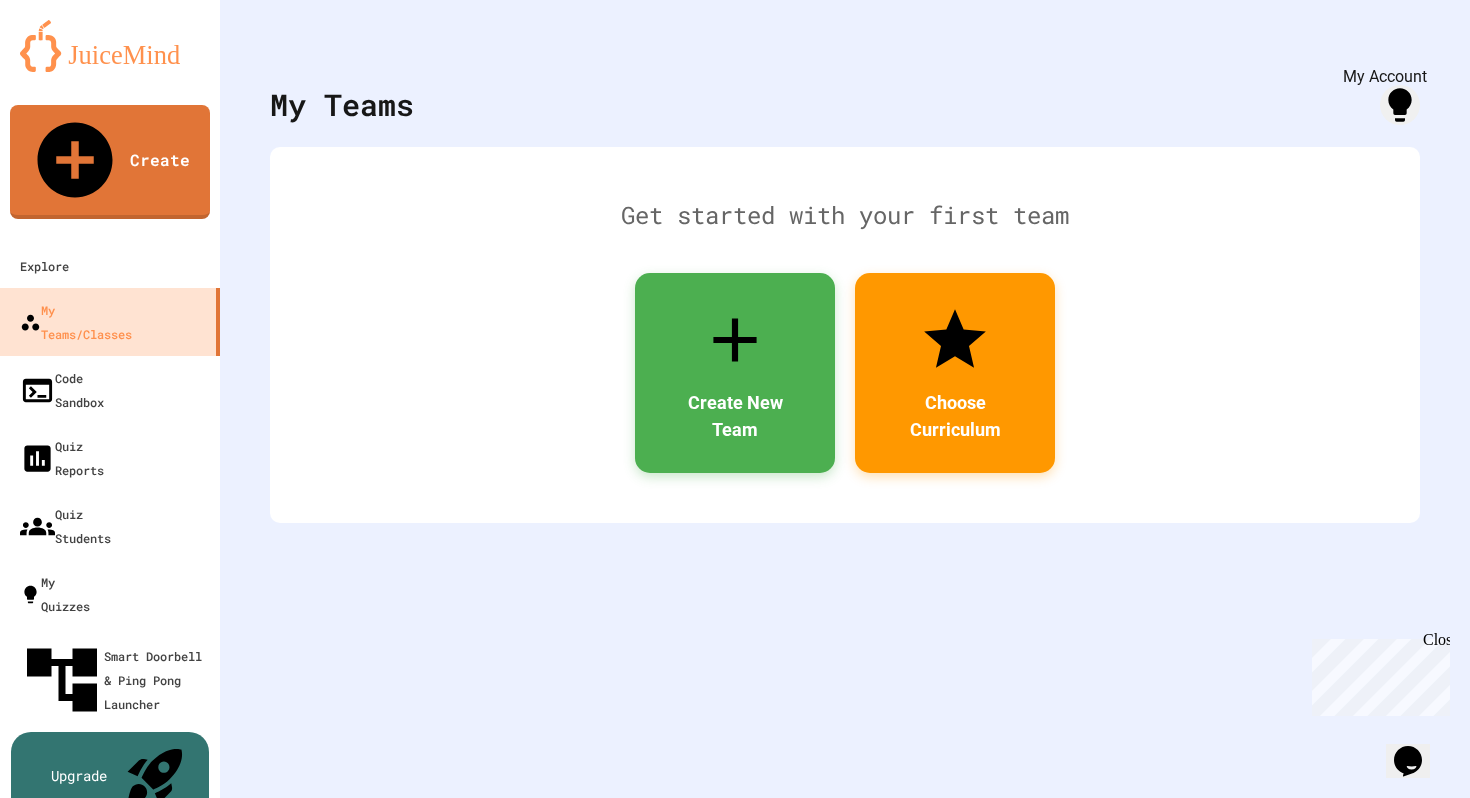 click 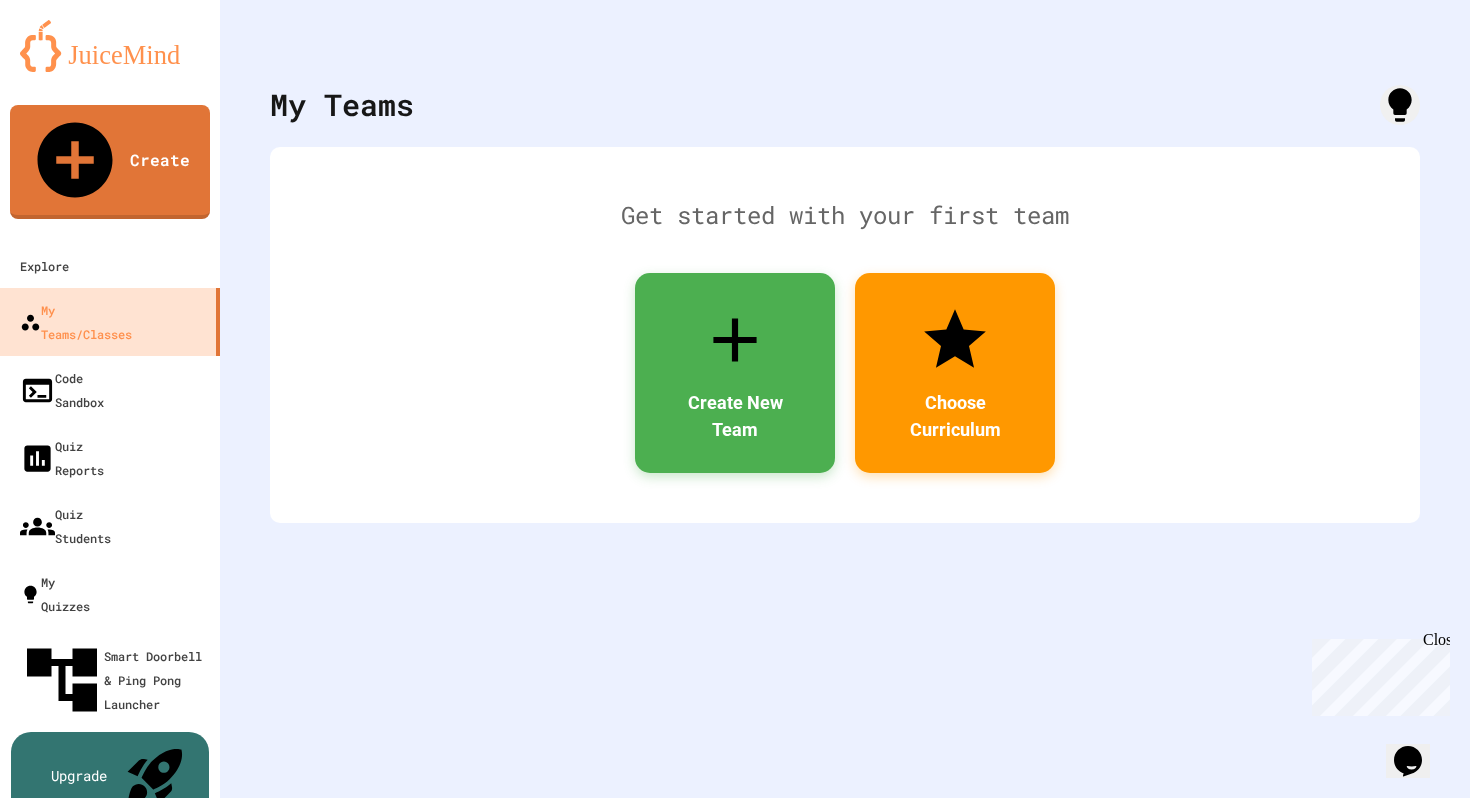 click on "Logout" at bounding box center (745, 6894) 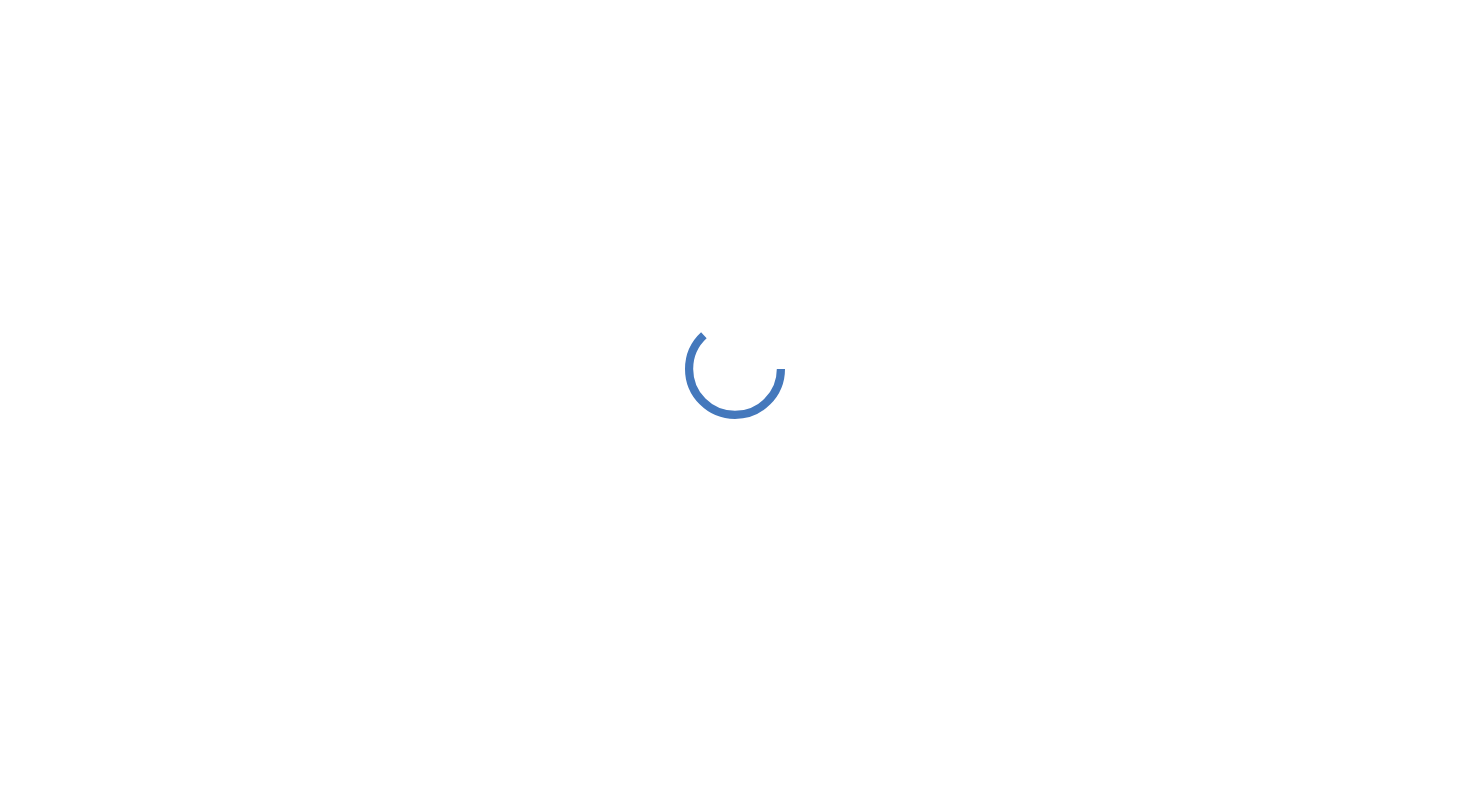 scroll, scrollTop: 0, scrollLeft: 0, axis: both 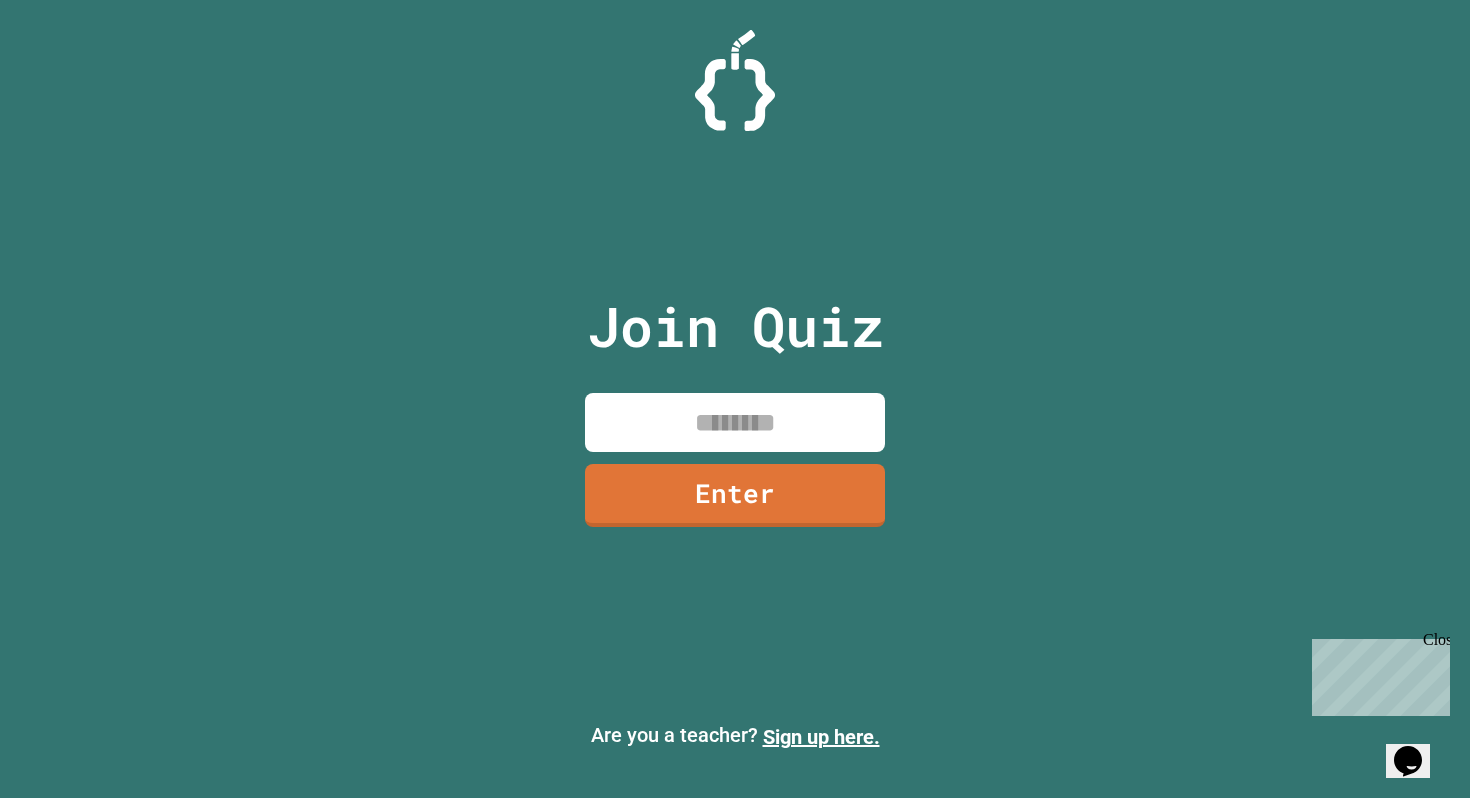 click at bounding box center (735, 422) 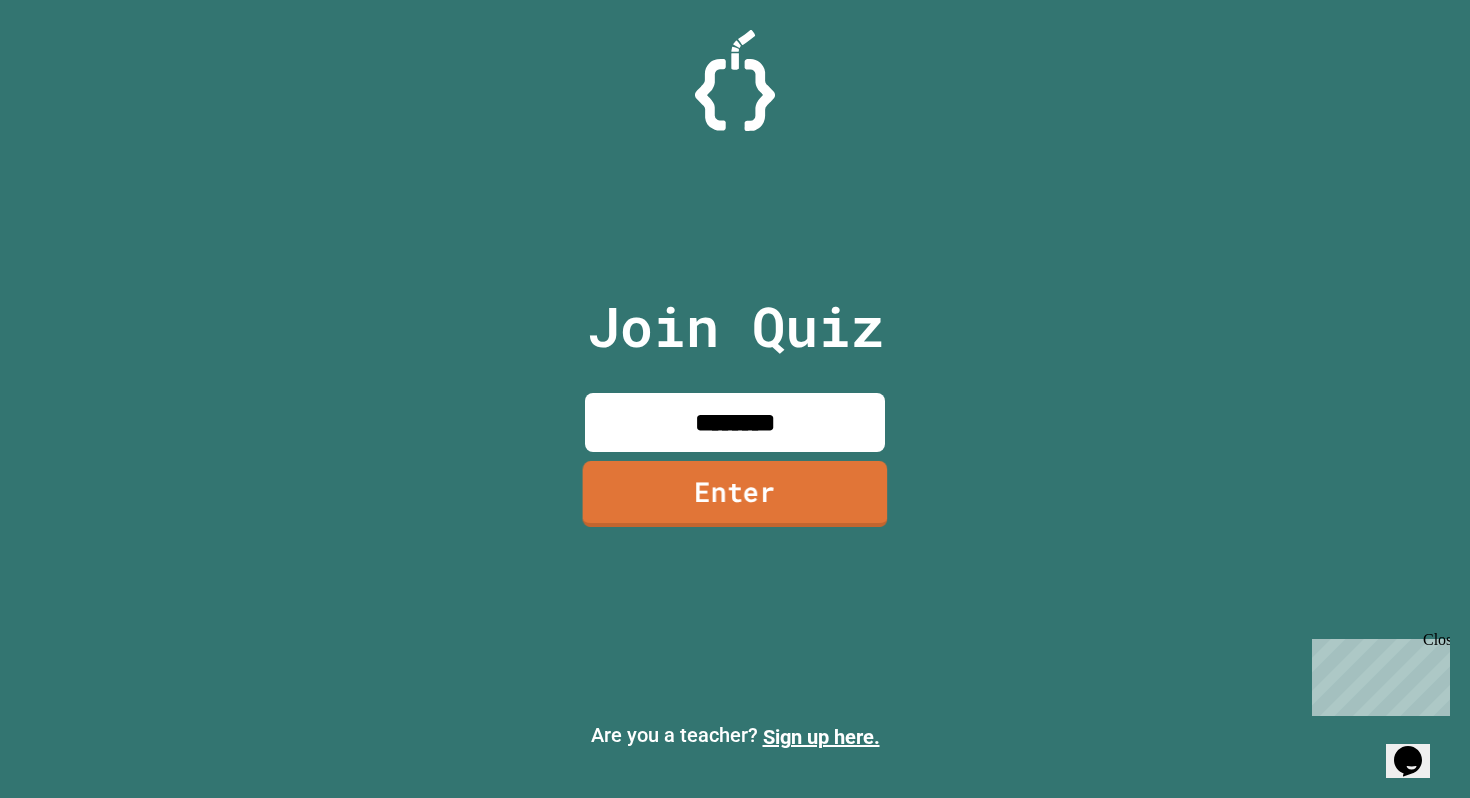 type on "********" 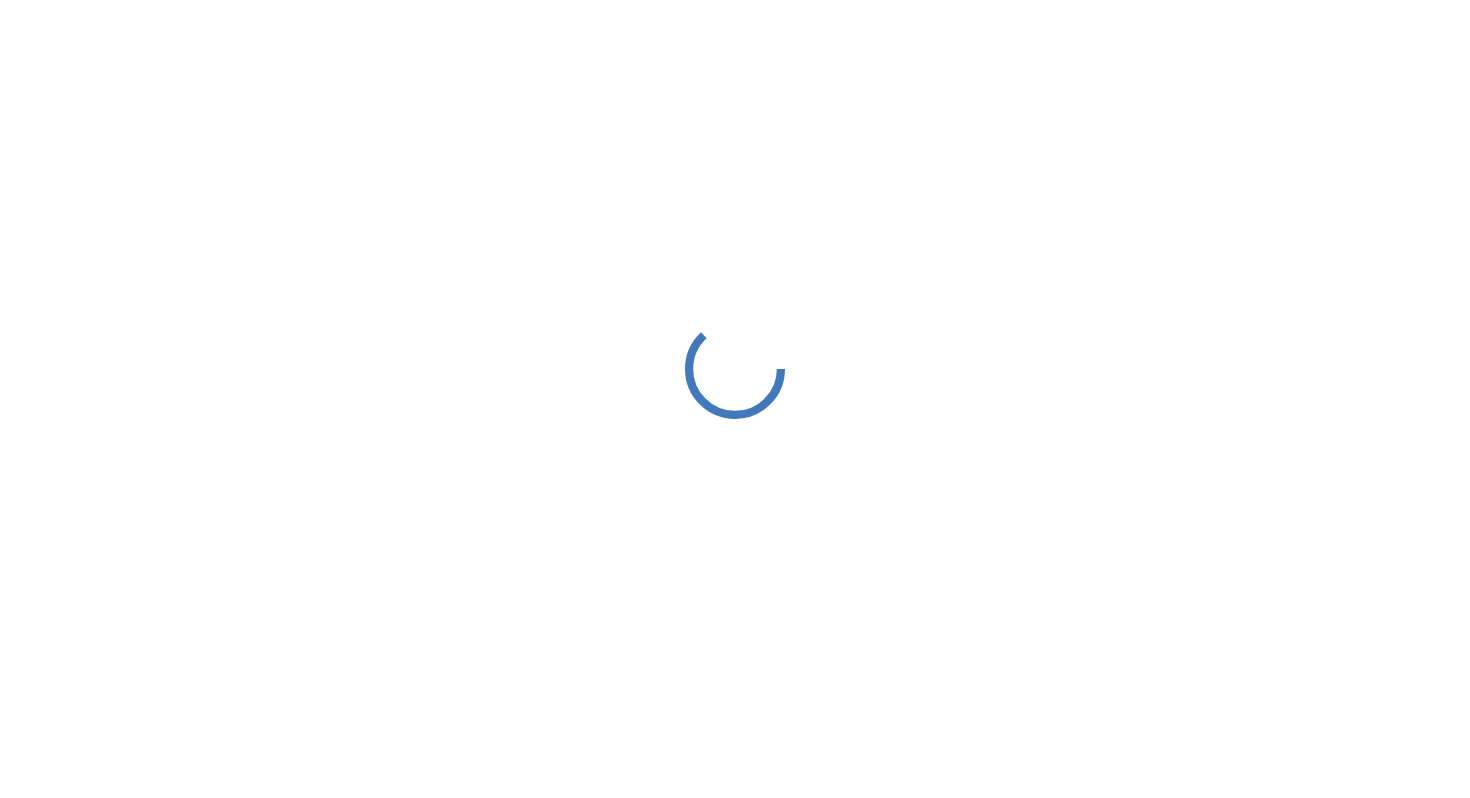scroll, scrollTop: 0, scrollLeft: 0, axis: both 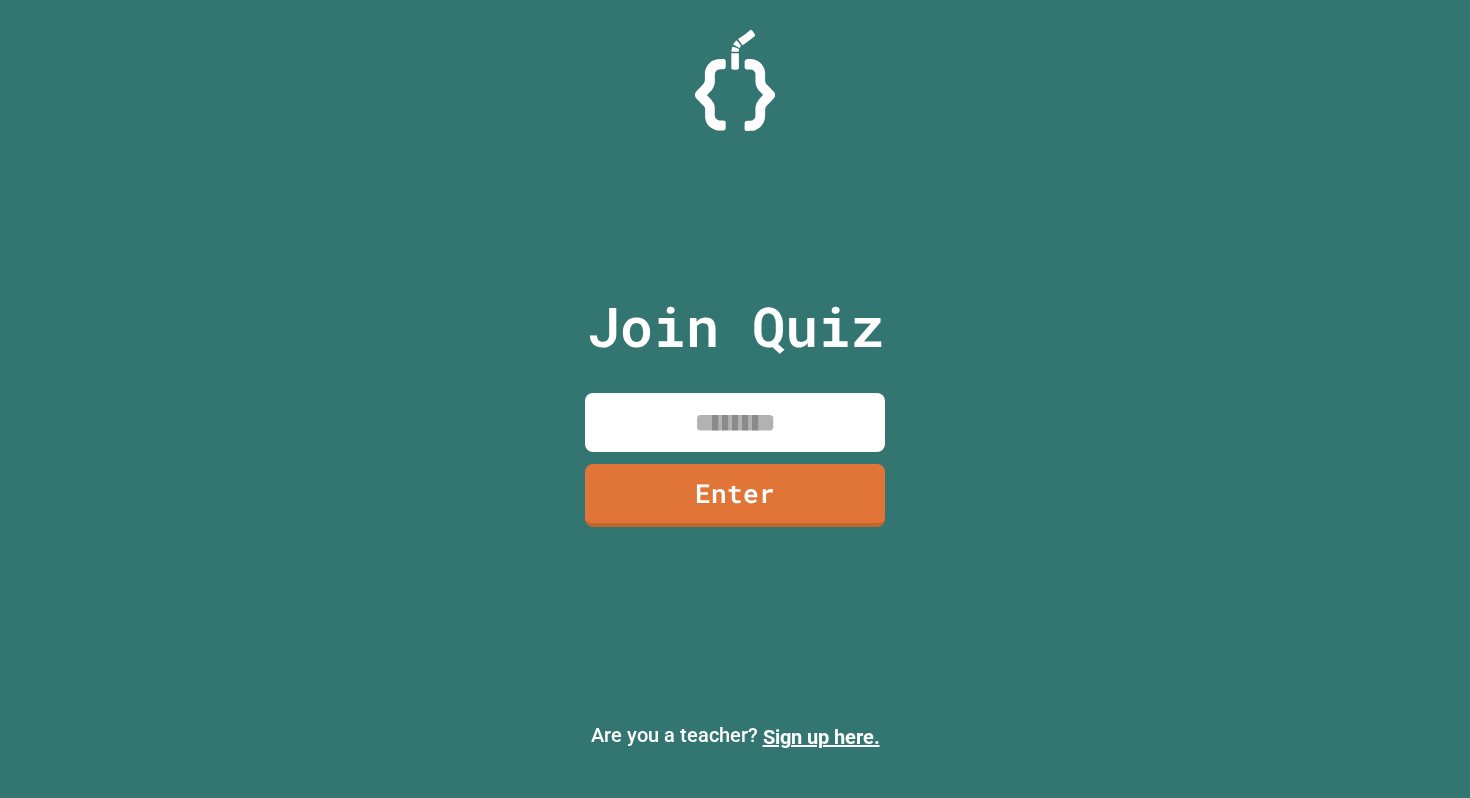 click at bounding box center [735, 422] 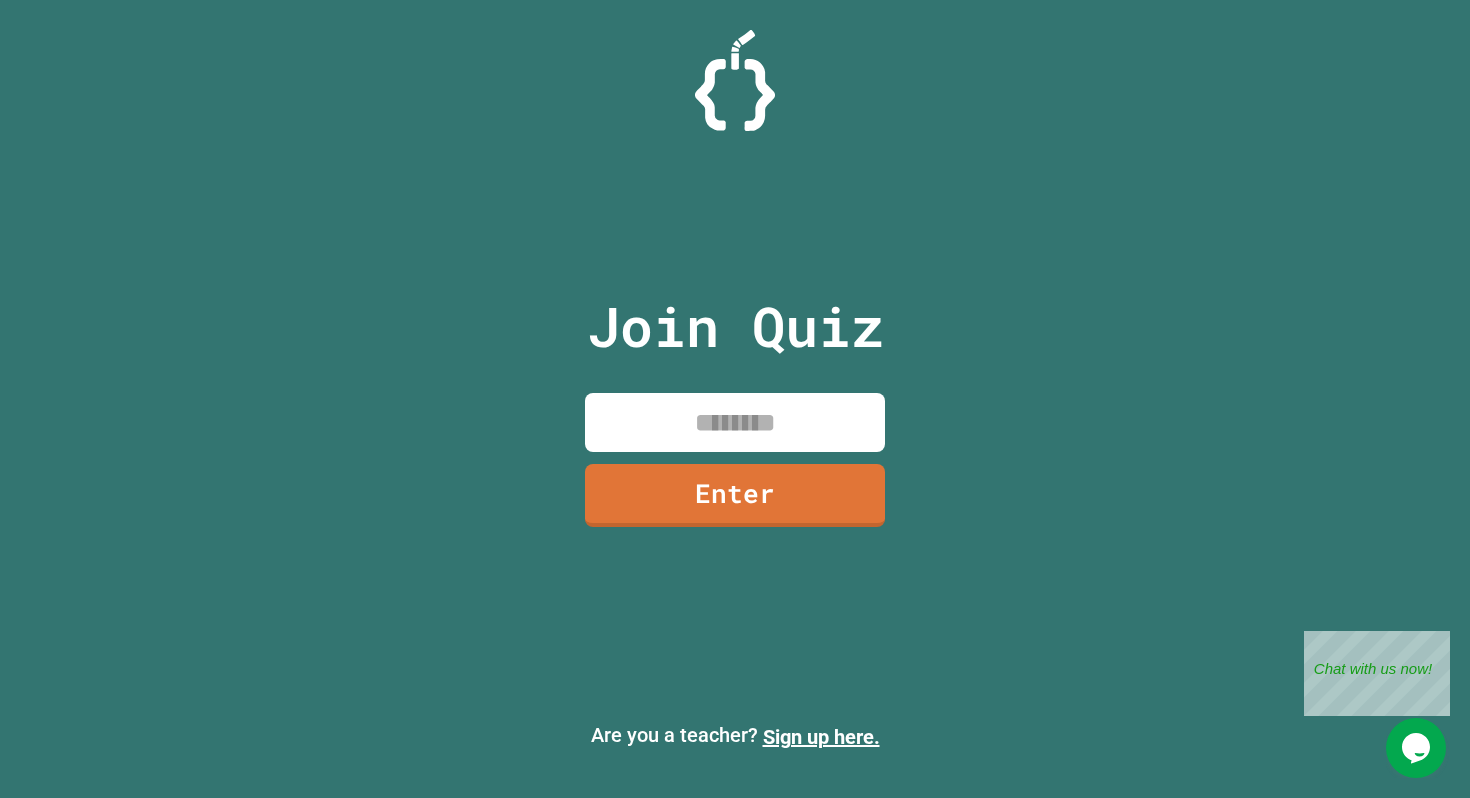 scroll, scrollTop: 0, scrollLeft: 0, axis: both 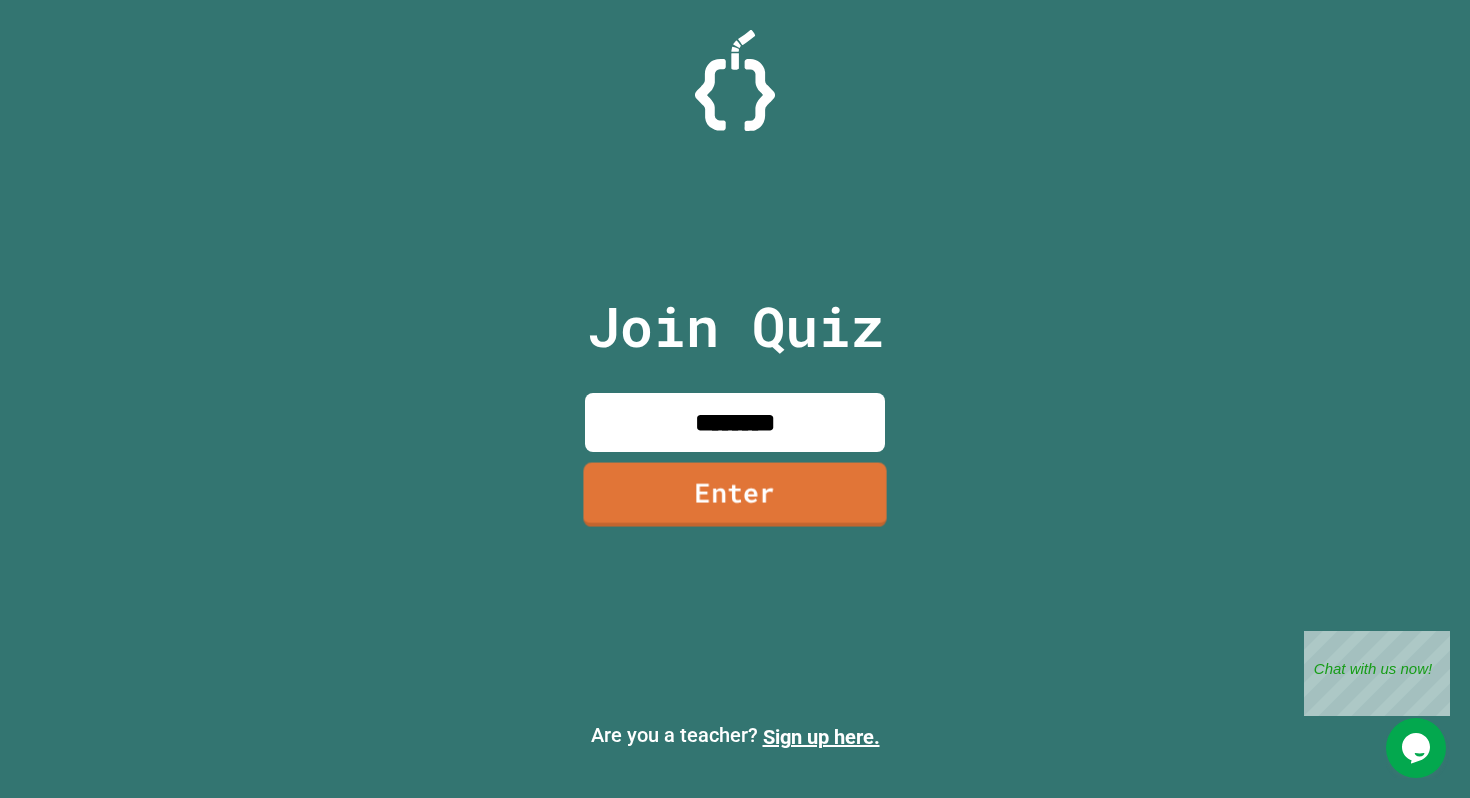 type on "********" 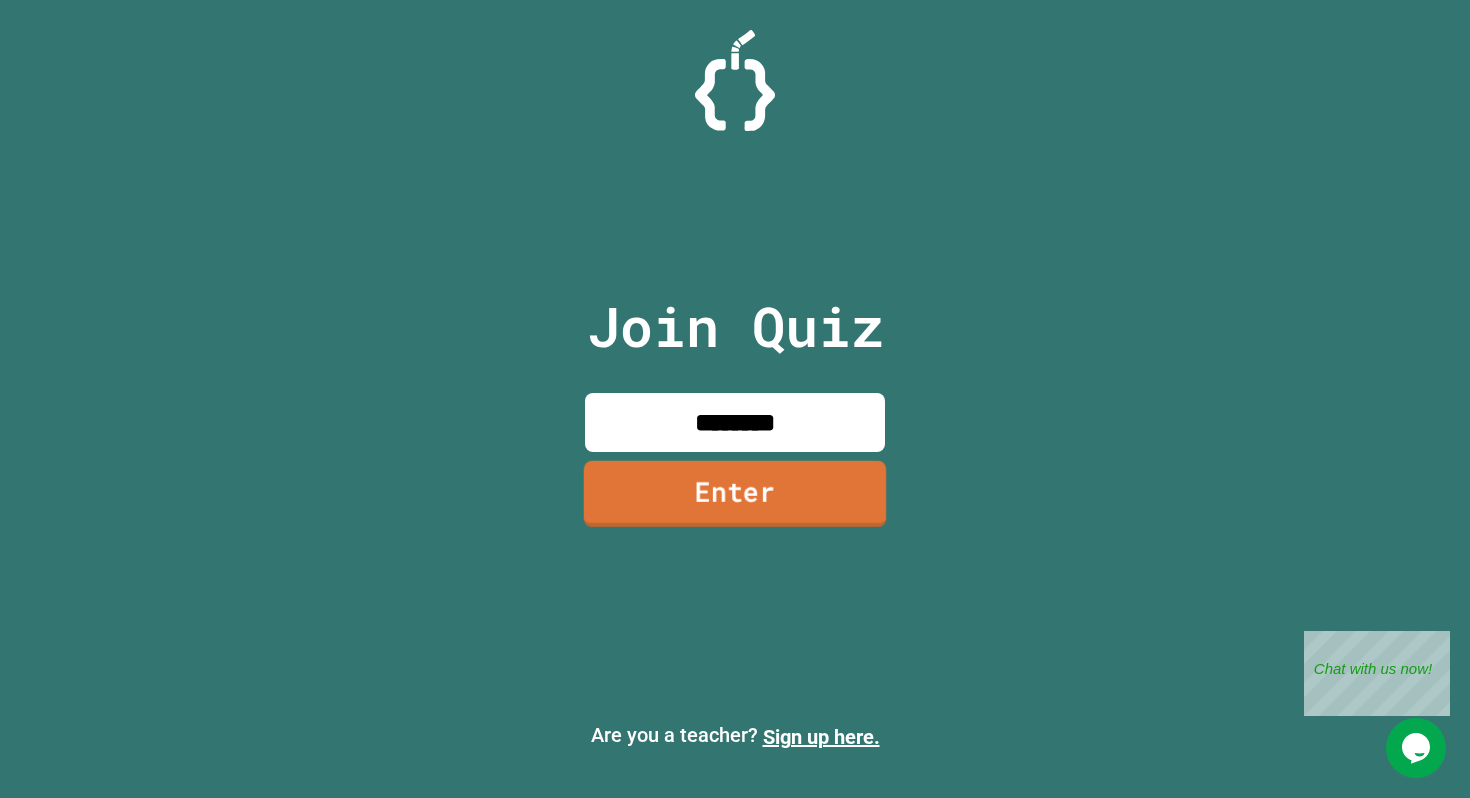 click on "Enter" at bounding box center [735, 494] 